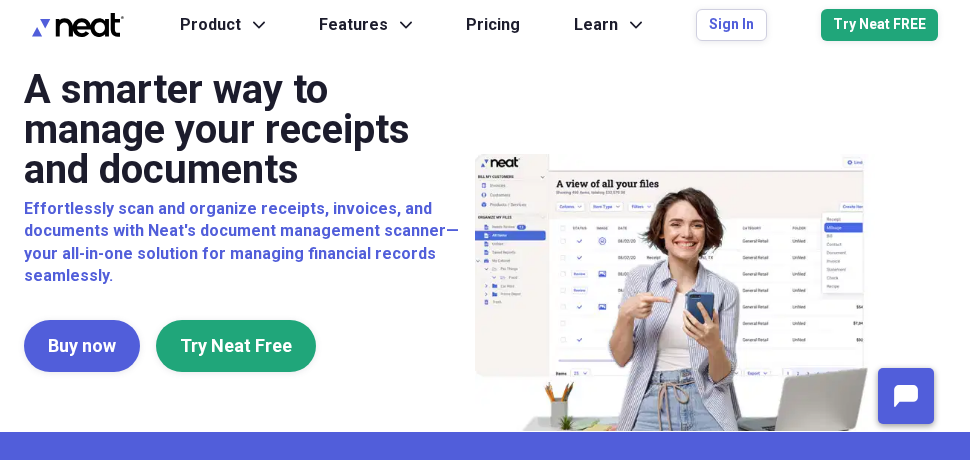 scroll, scrollTop: 0, scrollLeft: 0, axis: both 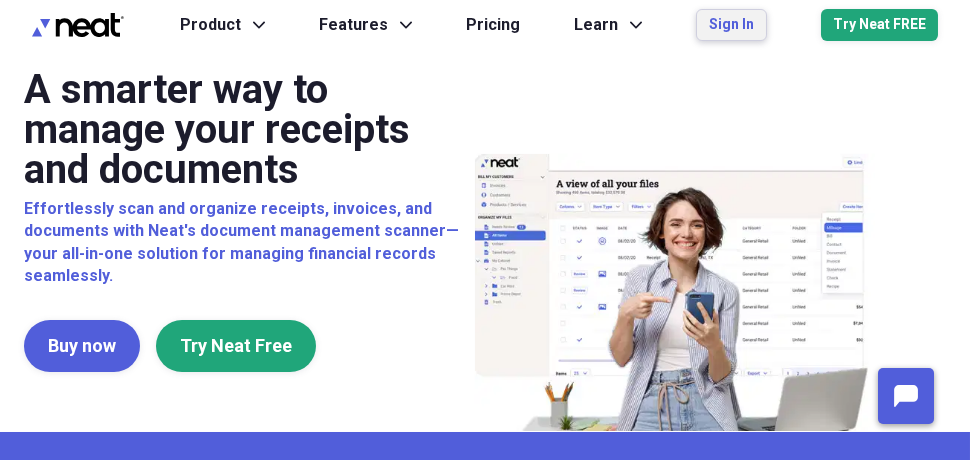 drag, startPoint x: 0, startPoint y: 0, endPoint x: 741, endPoint y: 44, distance: 742.3052 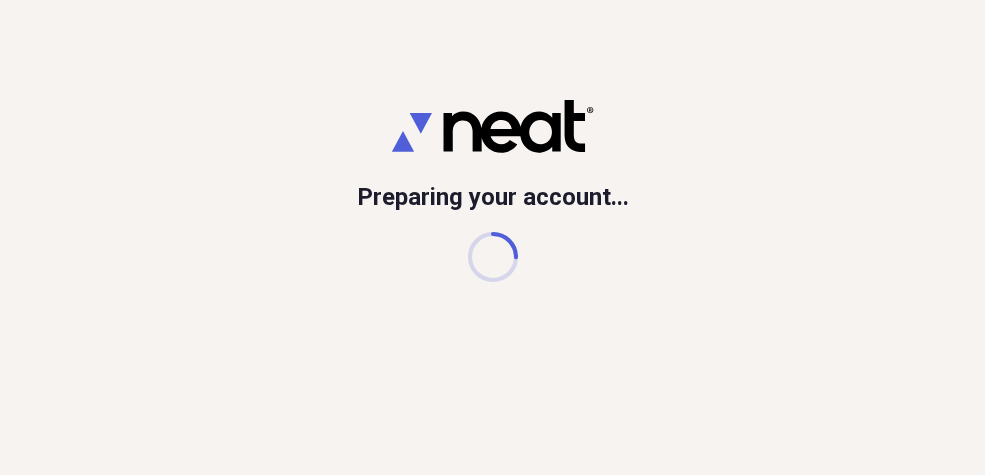 scroll, scrollTop: 0, scrollLeft: 0, axis: both 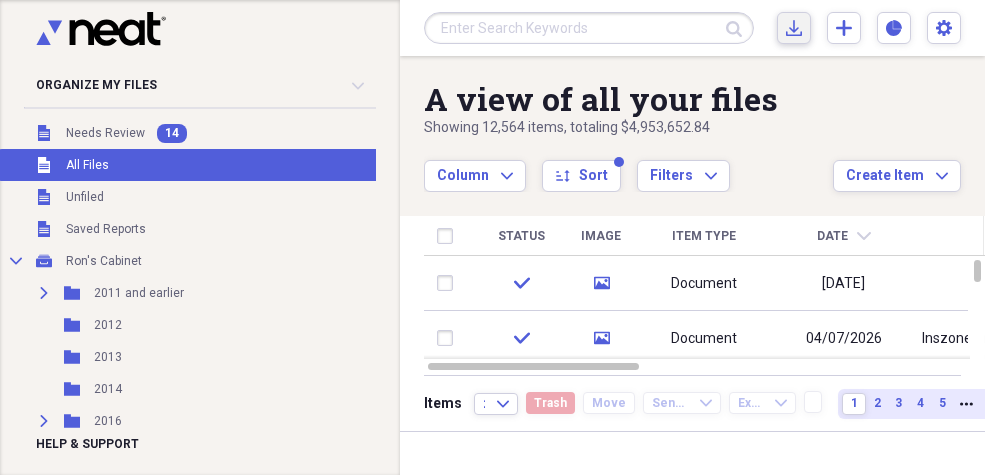 click on "Import" 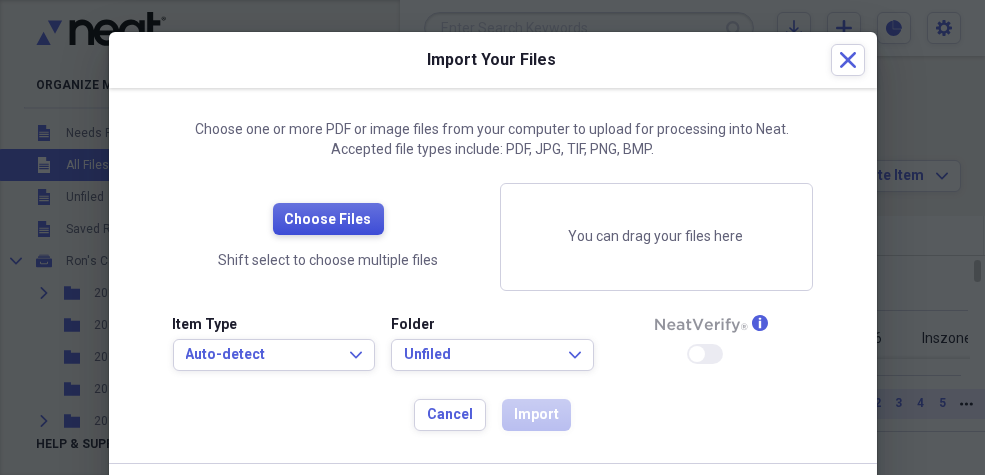 click on "Choose Files" at bounding box center (328, 220) 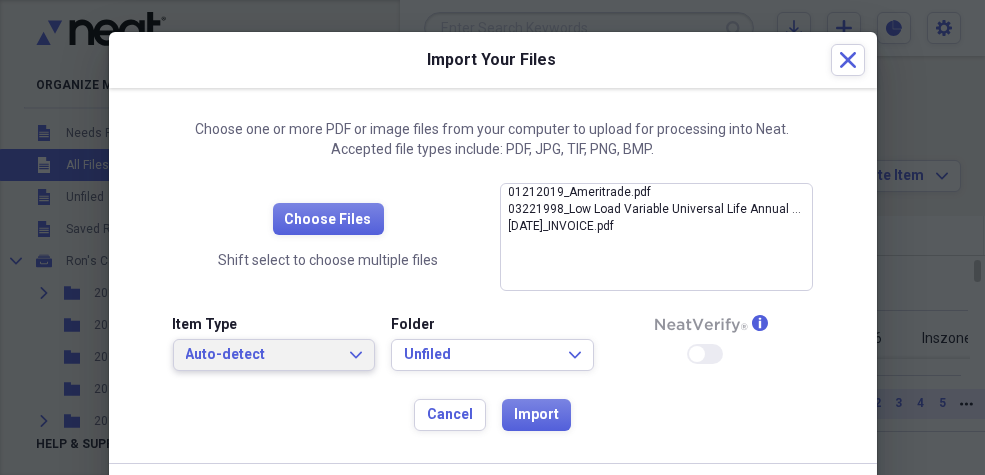 click on "Expand" 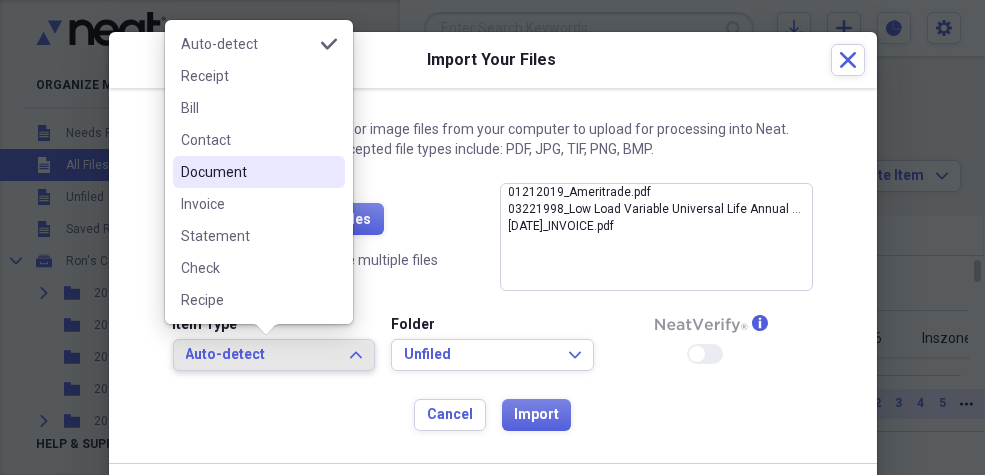 click on "Document" at bounding box center [247, 172] 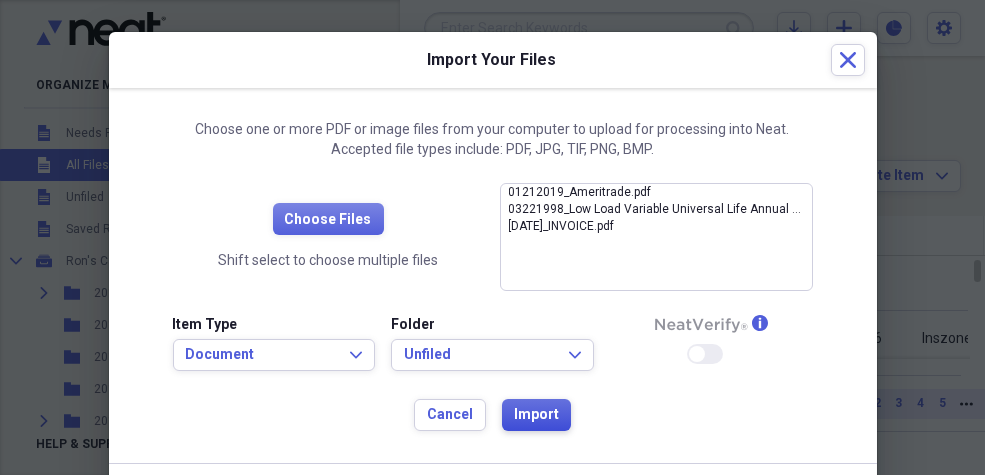 click on "Import" at bounding box center [536, 415] 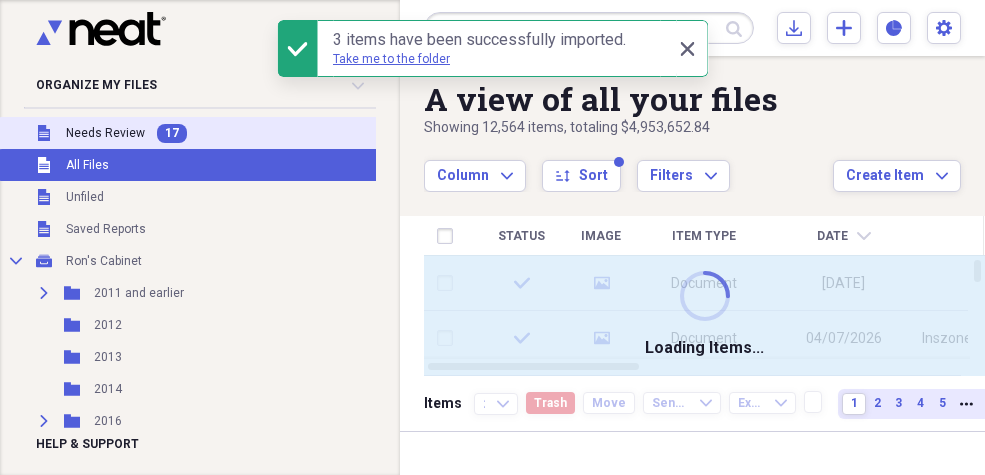 click on "Needs Review" at bounding box center [105, 133] 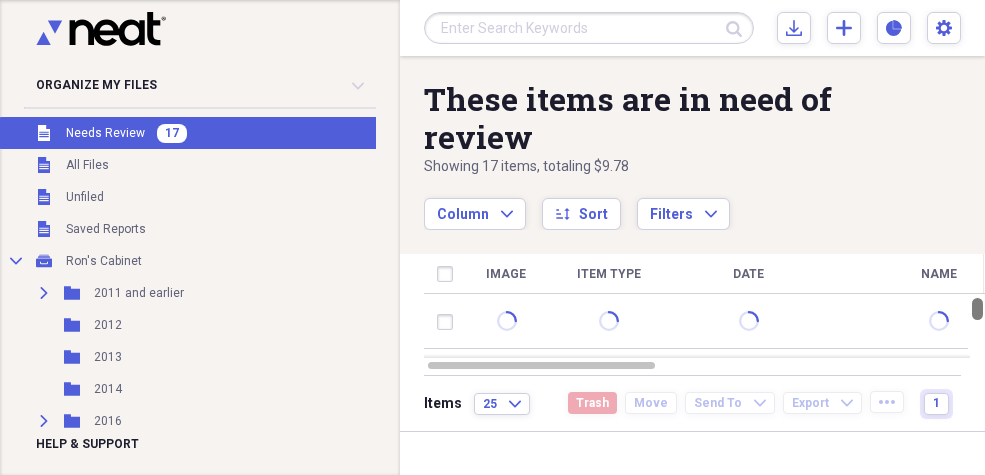 drag, startPoint x: 977, startPoint y: 308, endPoint x: 987, endPoint y: 277, distance: 32.572994 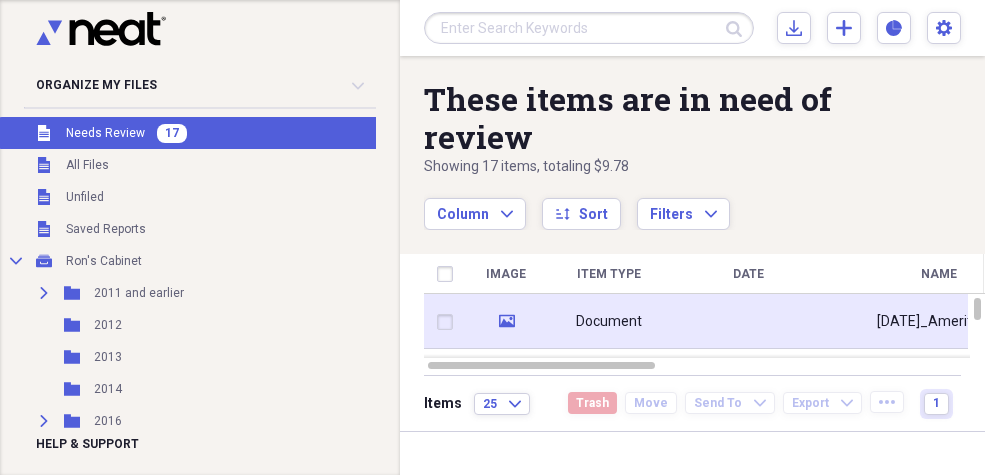 click at bounding box center (449, 322) 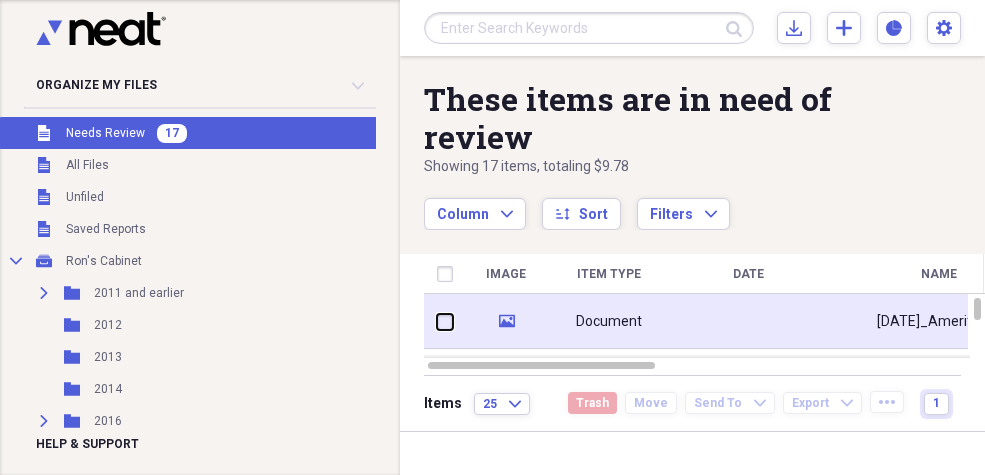 click at bounding box center [437, 321] 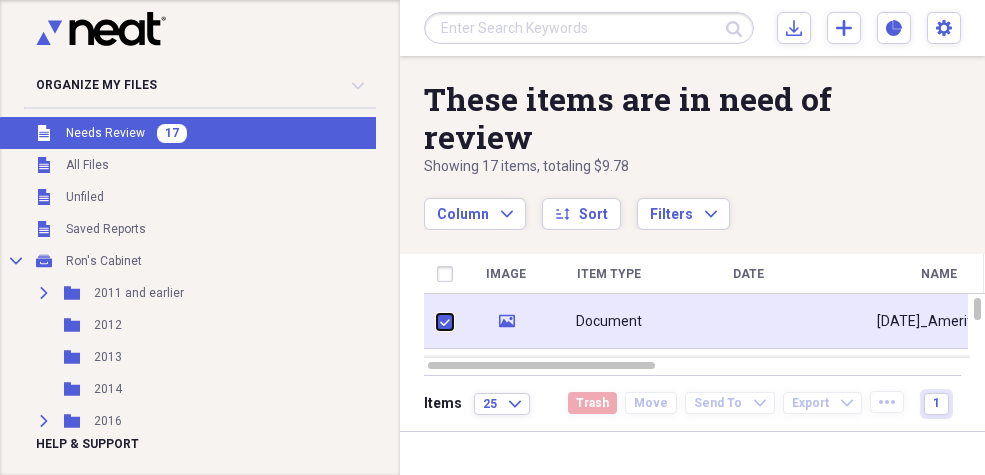 checkbox on "true" 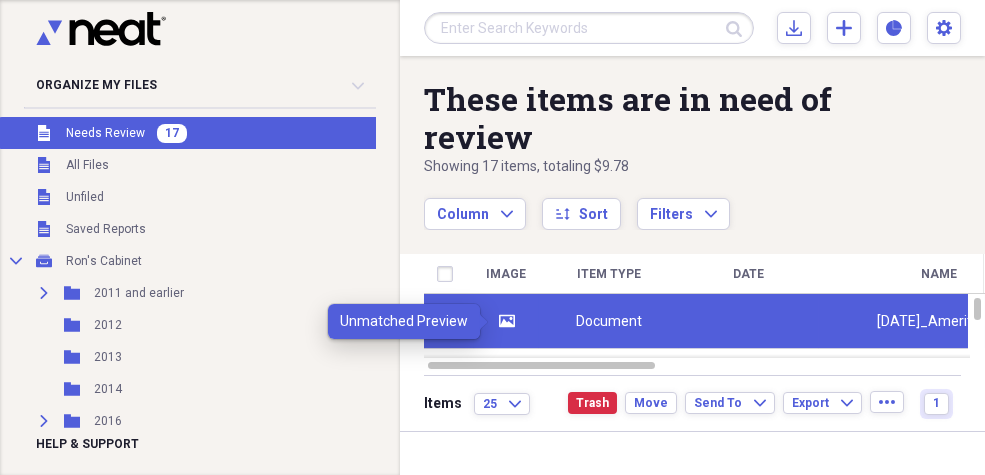 click on "media" 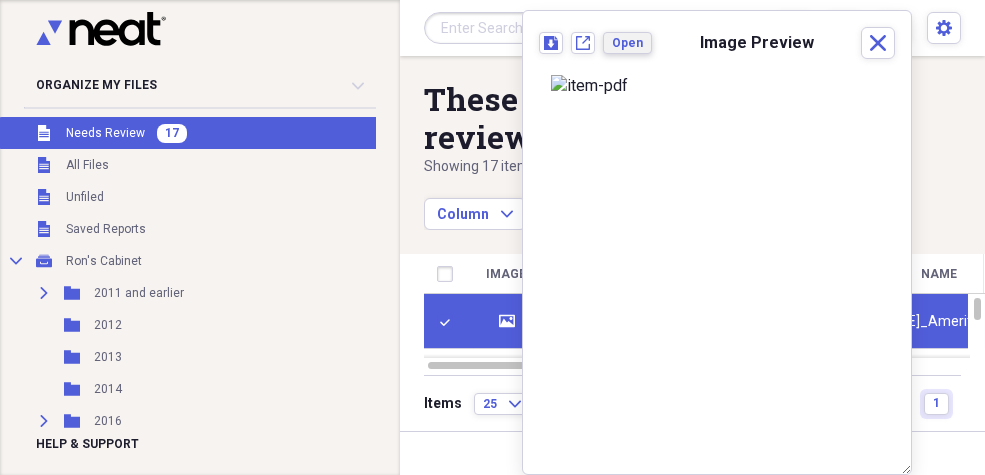 click on "Open" at bounding box center [627, 43] 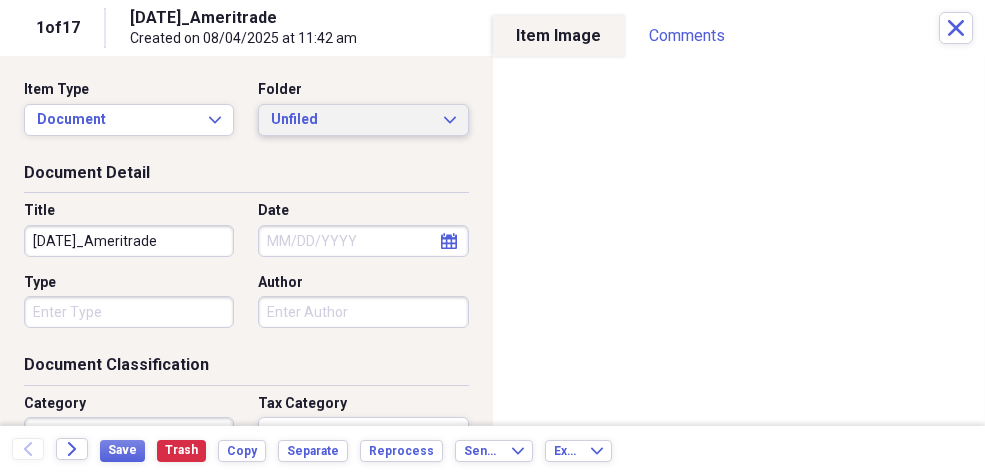 click on "Expand" 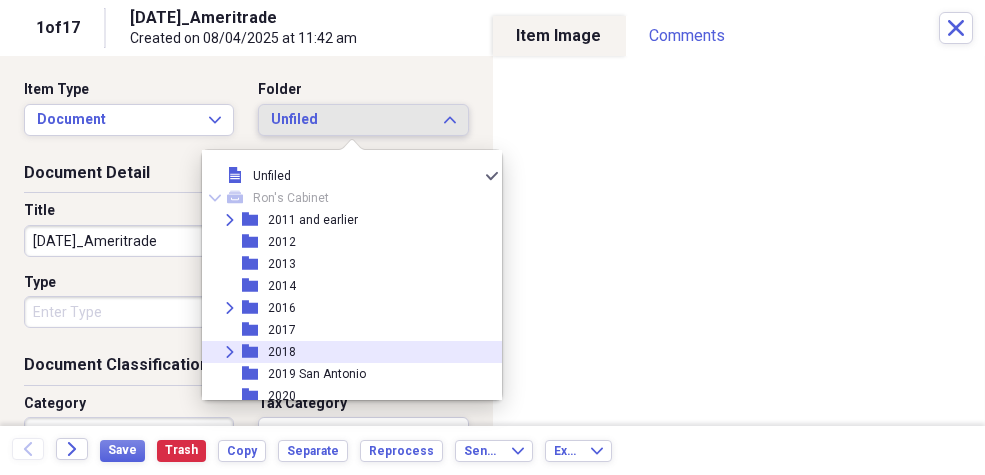 click on "2018" at bounding box center (282, 352) 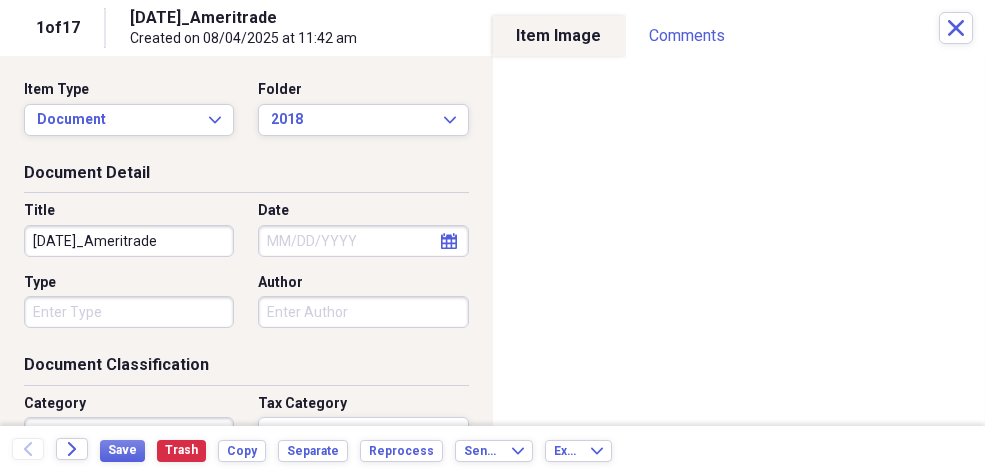 click on "[DATE]_Ameritrade" at bounding box center (129, 241) 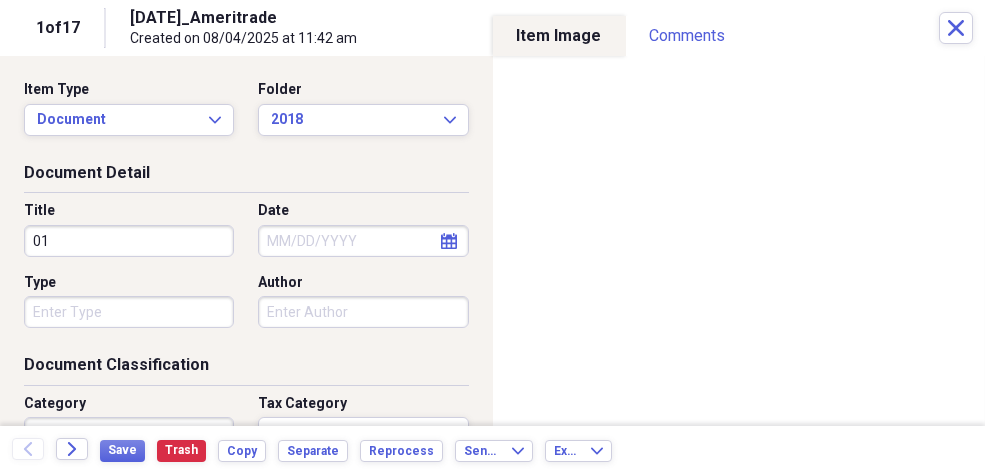 type on "0" 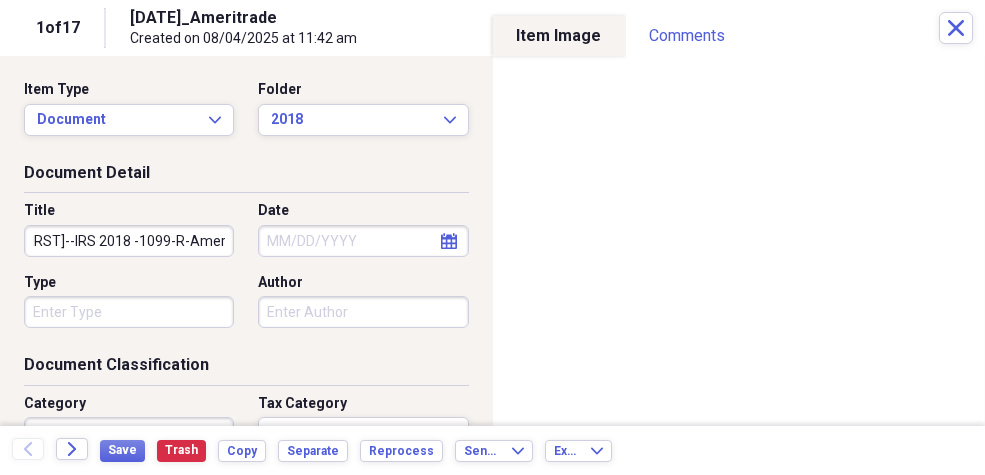 scroll, scrollTop: 0, scrollLeft: 53, axis: horizontal 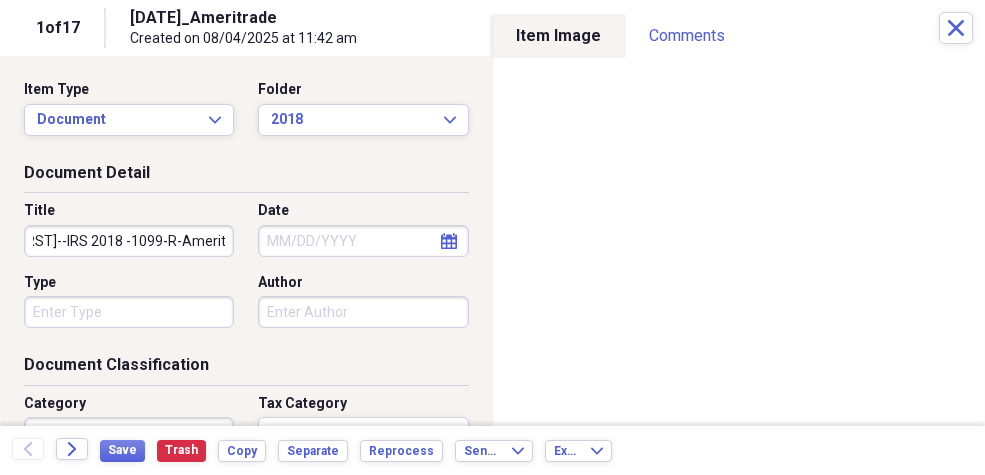 type on "IRA--[FIRST]--IRS 2018 -1099-R-Ameritrade" 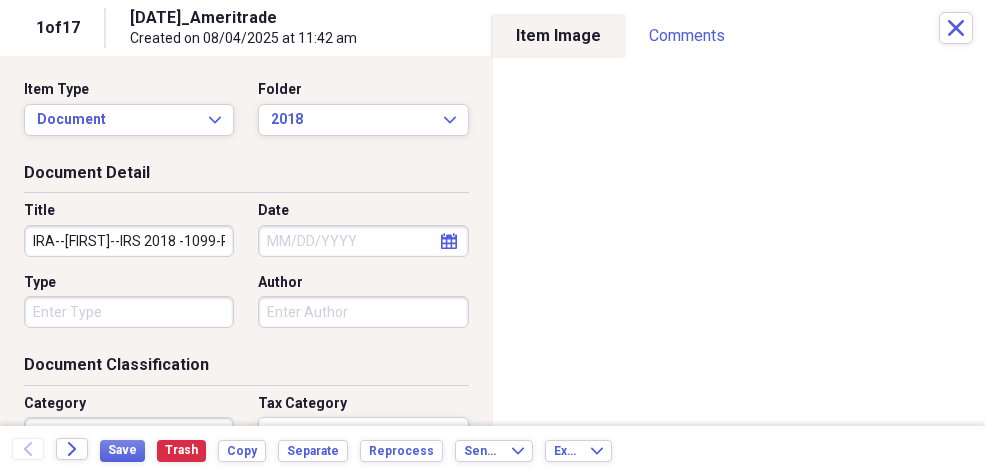 click on "calendar" 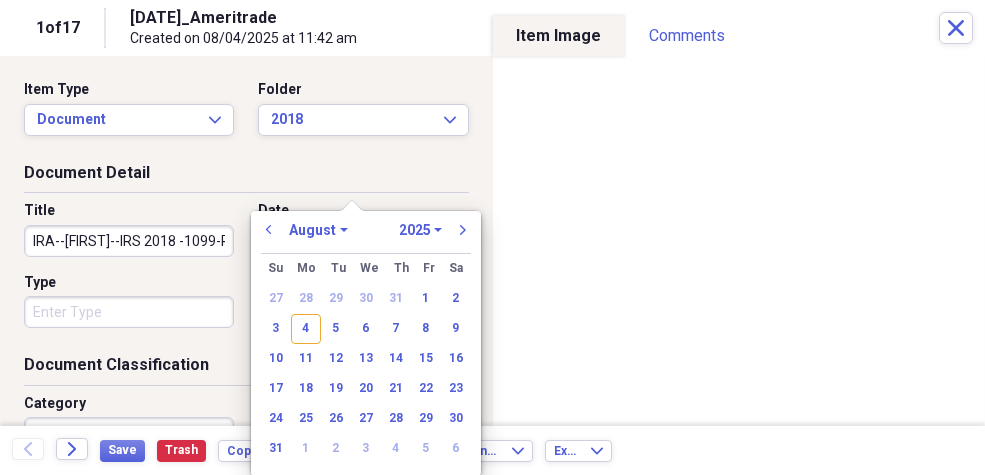 click on "1970 1971 1972 1973 1974 1975 1976 1977 1978 1979 1980 1981 1982 1983 1984 1985 1986 1987 1988 1989 1990 1991 1992 1993 1994 1995 1996 1997 1998 1999 2000 2001 2002 2003 2004 2005 2006 2007 2008 2009 2010 2011 2012 2013 2014 2015 2016 2017 2018 2019 2020 2021 2022 2023 2024 2025 2026 2027 2028 2029 2030 2031 2032 2033 2034 2035" at bounding box center (420, 230) 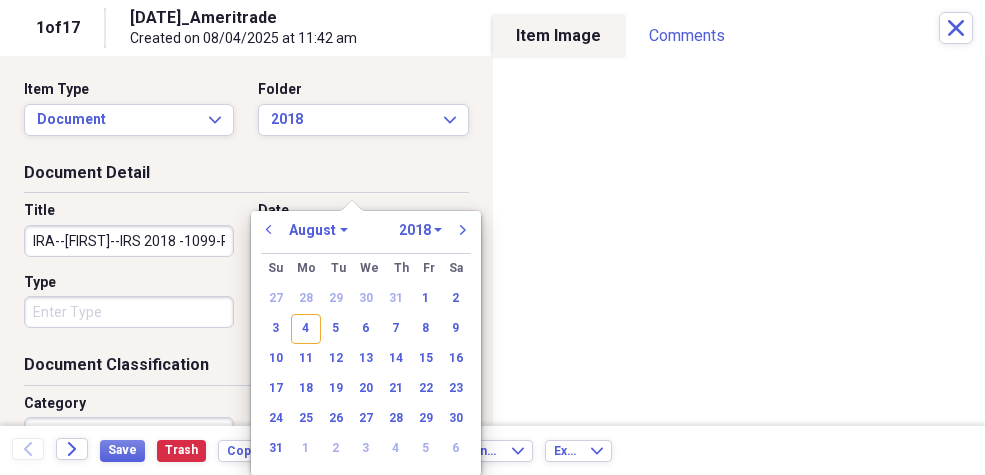 click on "1970 1971 1972 1973 1974 1975 1976 1977 1978 1979 1980 1981 1982 1983 1984 1985 1986 1987 1988 1989 1990 1991 1992 1993 1994 1995 1996 1997 1998 1999 2000 2001 2002 2003 2004 2005 2006 2007 2008 2009 2010 2011 2012 2013 2014 2015 2016 2017 2018 2019 2020 2021 2022 2023 2024 2025 2026 2027 2028 2029 2030 2031 2032 2033 2034 2035" at bounding box center (420, 230) 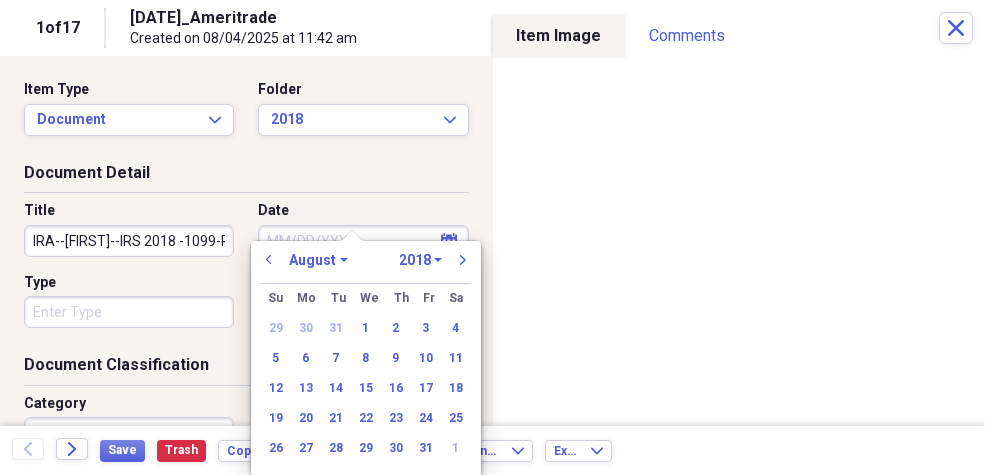 click 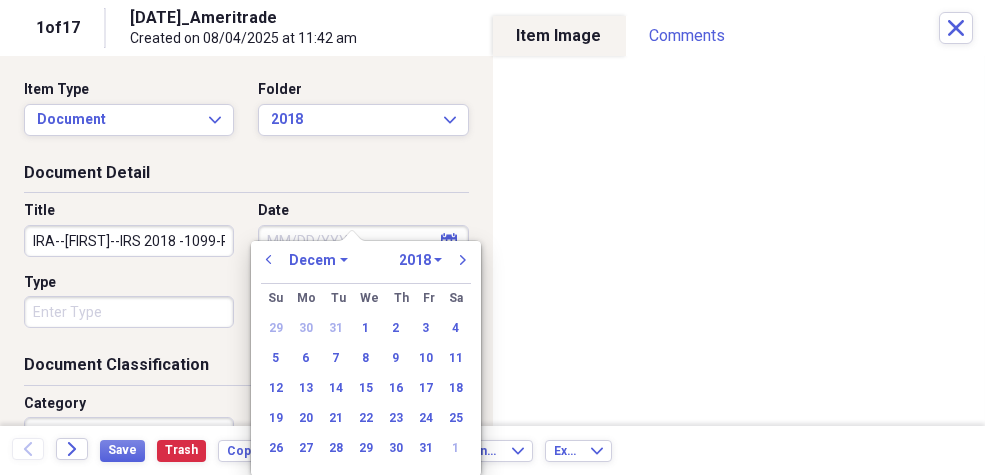 click on "January February March April May June July August September October November December" at bounding box center [318, 260] 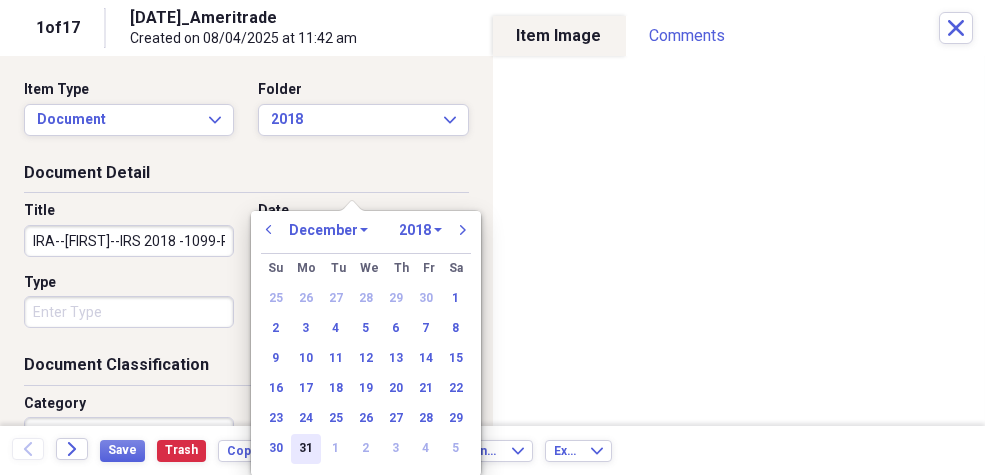 click on "31" at bounding box center (306, 449) 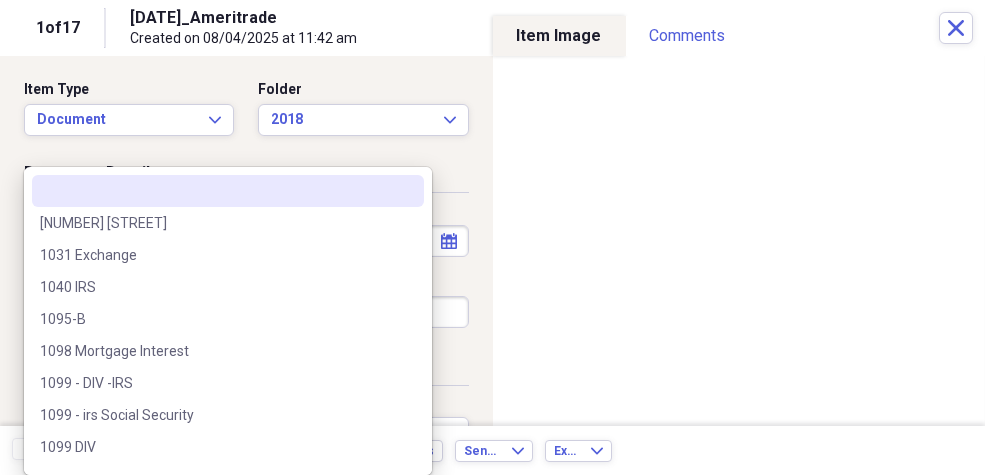 click on "Organize My Files [NUMBER] Collapse Unfiled Needs Review [NUMBER] Unfiled All Files Unfiled Unfiled Unfiled Saved Reports Collapse My Cabinet [FIRST]'s Cabinet Add Folder Expand Folder [YEAR] and earlier Add Folder Folder [YEAR] Add Folder Folder [YEAR] Add Folder Folder [YEAR] Add Folder Expand Folder [YEAR] Add Folder Folder [YEAR] Add Folder Expand Folder [YEAR] Add Folder Folder [YEAR] San Antonio Add Folder Folder [YEAR] Add Folder Folder [YEAR] Add Folder Folder [YEAR] Add Folder Folder [YEAR] Add Folder Folder [YEAR] Add Folder Folder [YEAR] Add Folder Folder [YEAR] Add Folder Collapse Open Folder Mom Add Folder Folder Property Tax Records Add Folder Folder Rushing Creek Add Folder Collapse Open Folder San Antonio Property Add Folder" at bounding box center (492, 237) 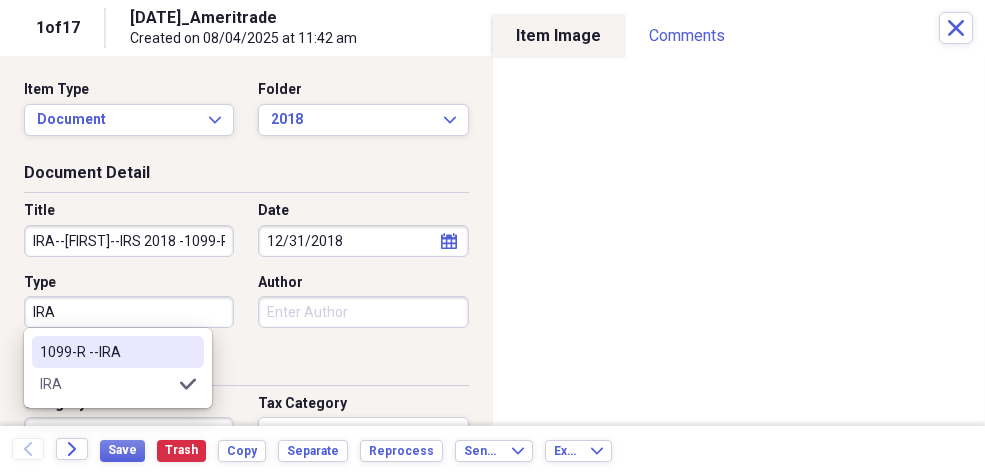 click on "1099-R --IRA" at bounding box center (106, 352) 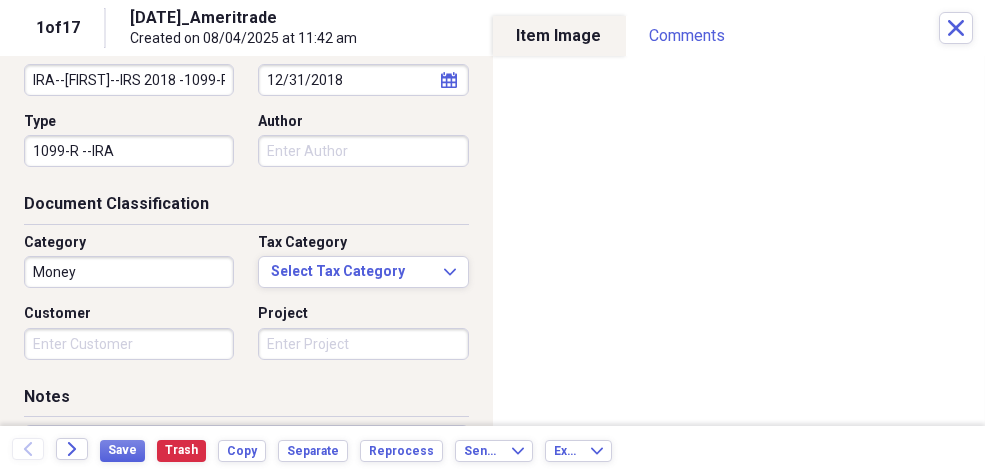 scroll, scrollTop: 177, scrollLeft: 0, axis: vertical 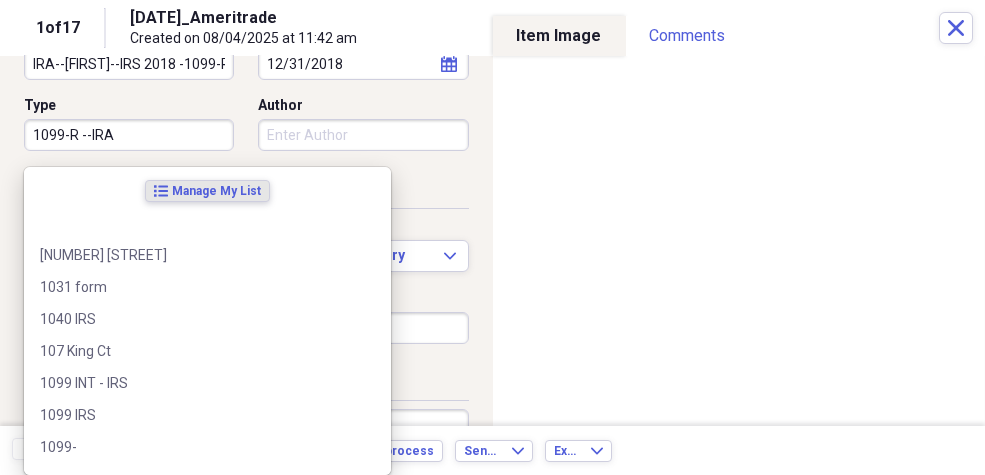 click on "Organize My Files [NUMBER] Collapse Unfiled Needs Review [NUMBER] Unfiled All Files Unfiled Unfiled Unfiled Saved Reports Collapse My Cabinet [FIRST]'s Cabinet Add Folder Expand Folder [YEAR] and earlier Add Folder Folder [YEAR] Add Folder Folder [YEAR] Add Folder Folder [YEAR] Add Folder Expand Folder [YEAR] Add Folder Folder [YEAR] Add Folder Expand Folder [YEAR] Add Folder Folder [YEAR] San Antonio Add Folder Folder [YEAR] Add Folder Folder [YEAR] Add Folder Folder [YEAR] Add Folder Folder [YEAR] Add Folder Folder [YEAR] Add Folder Folder [YEAR] Add Folder Folder [YEAR] Add Folder Collapse Open Folder Mom Add Folder Folder Property Tax Records Add Folder Folder Rushing Creek Add Folder Collapse Open Folder San Antonio Property Add Folder" at bounding box center (492, 237) 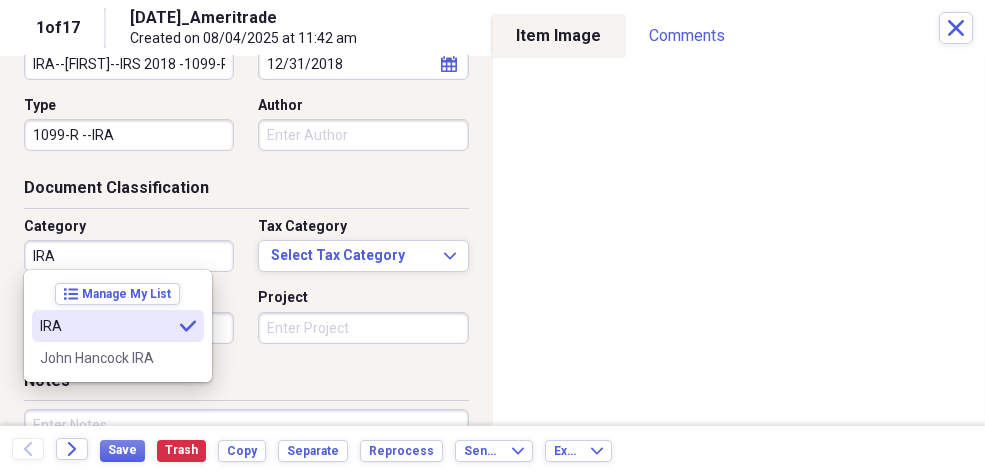 type on "IRA" 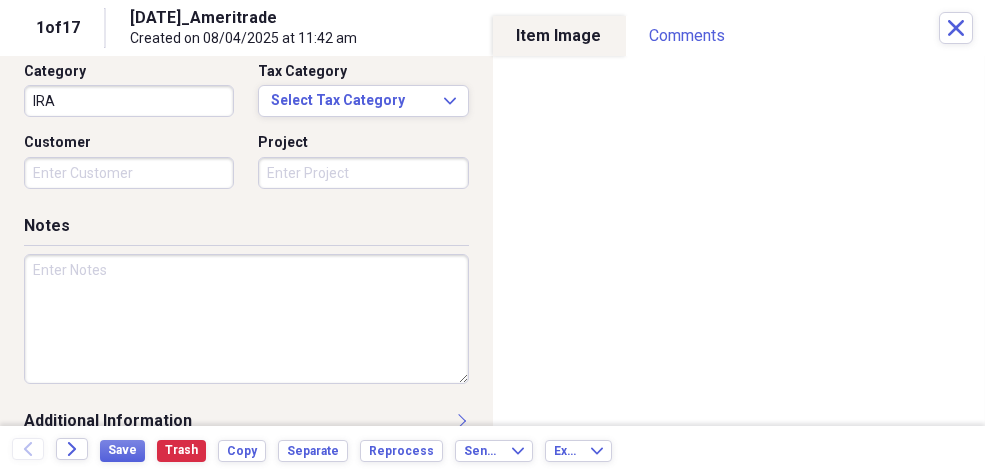 scroll, scrollTop: 334, scrollLeft: 0, axis: vertical 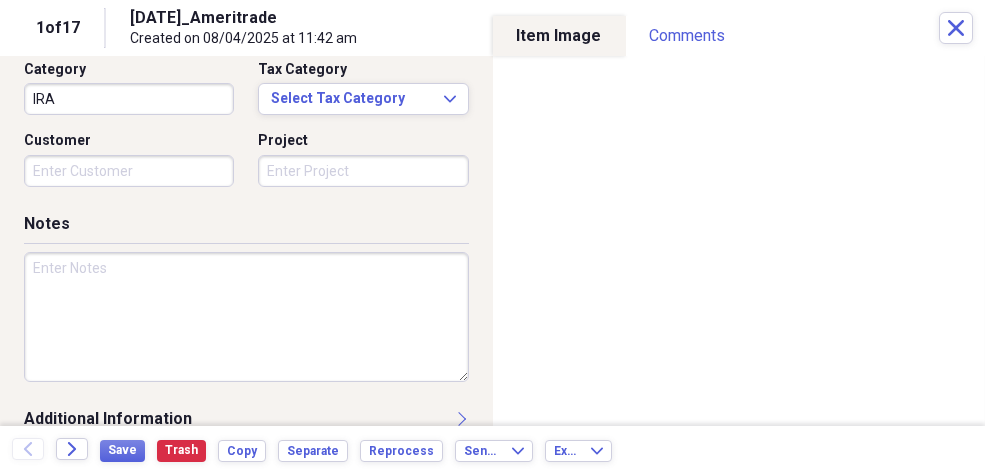 click at bounding box center [246, 317] 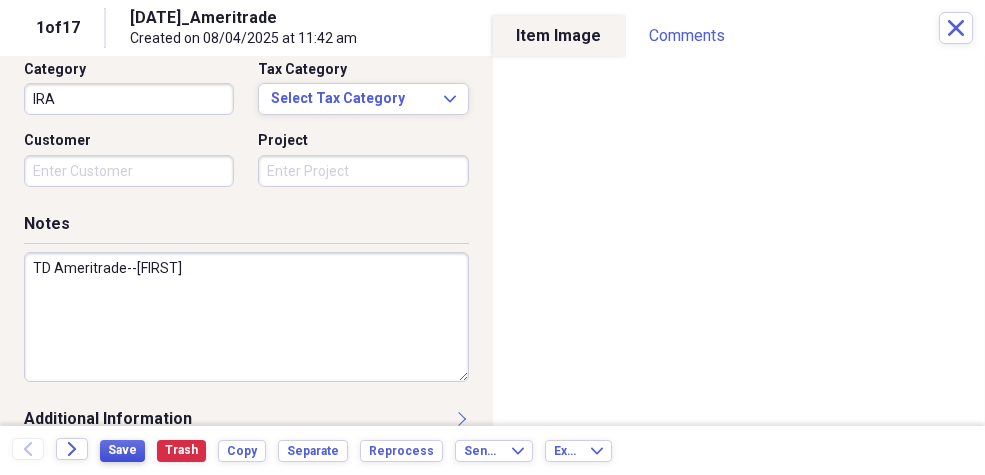 type on "TD Ameritrade--[FIRST]" 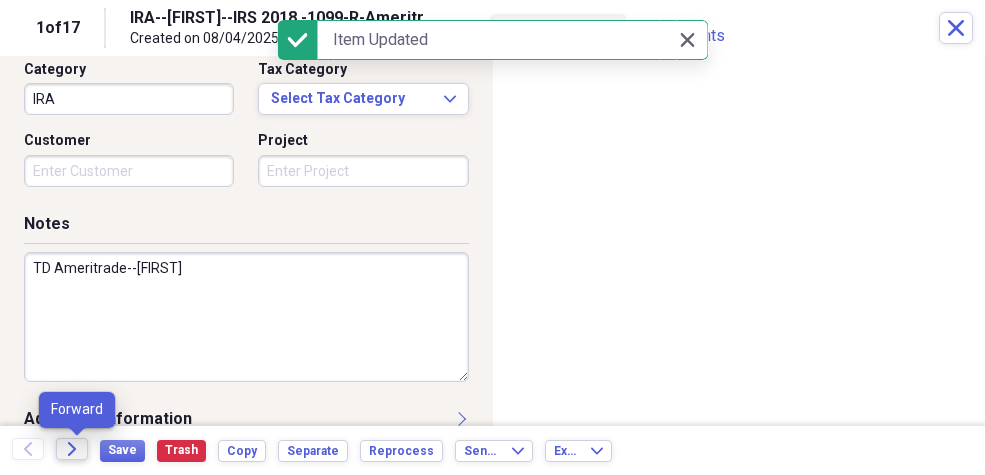 click on "Forward" 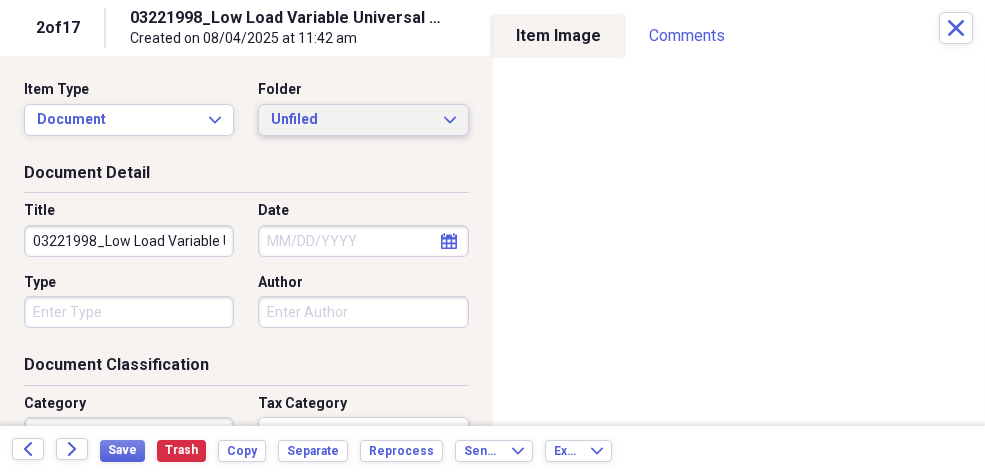 click on "Expand" 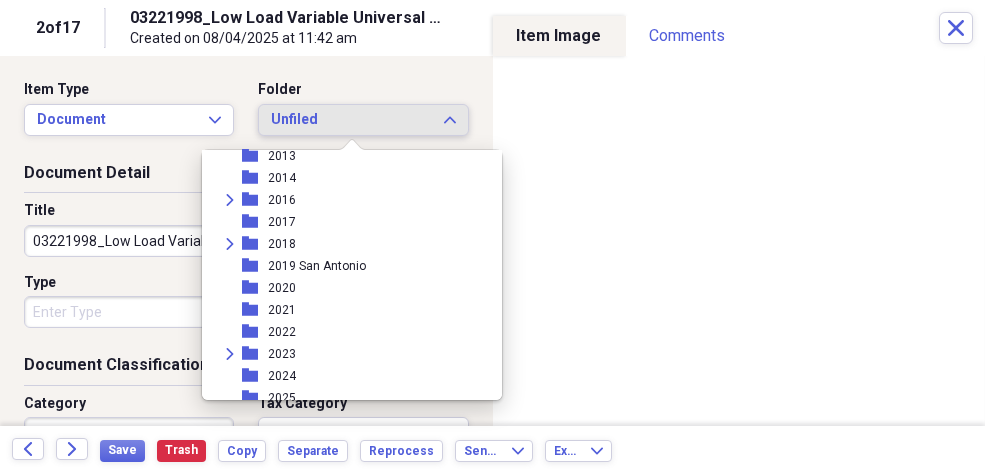 scroll, scrollTop: 119, scrollLeft: 0, axis: vertical 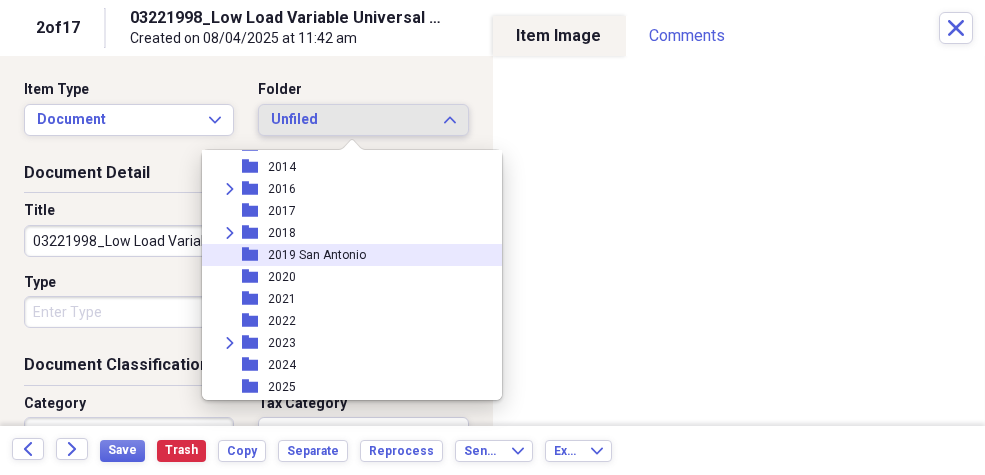 click on "2019 San Antonio" at bounding box center [317, 255] 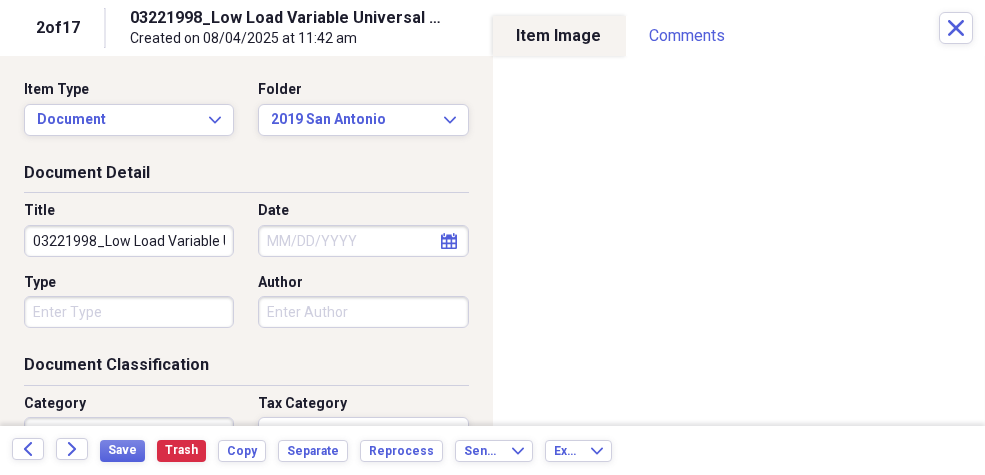 click on "03221998_Low Load Variable Universal Life Annual Statement 03_22" at bounding box center (129, 241) 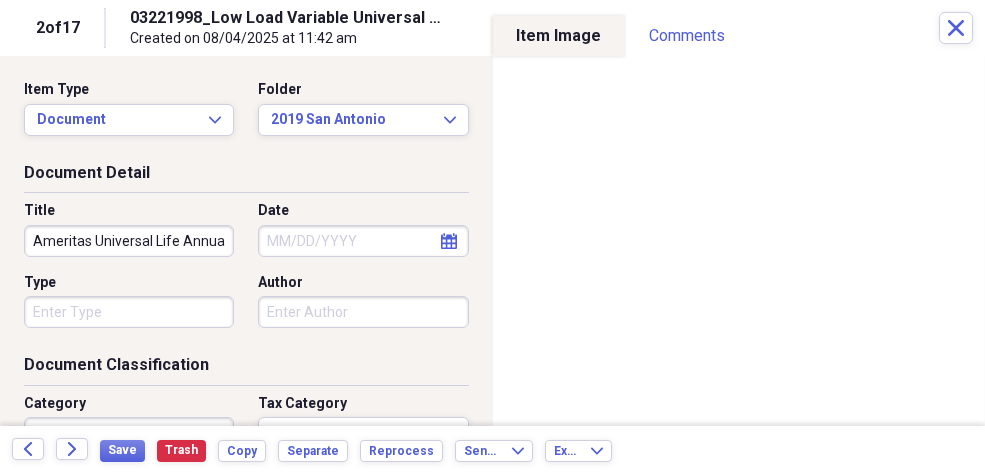 type on "Ameritas Universal Life Annual Statement 03_22" 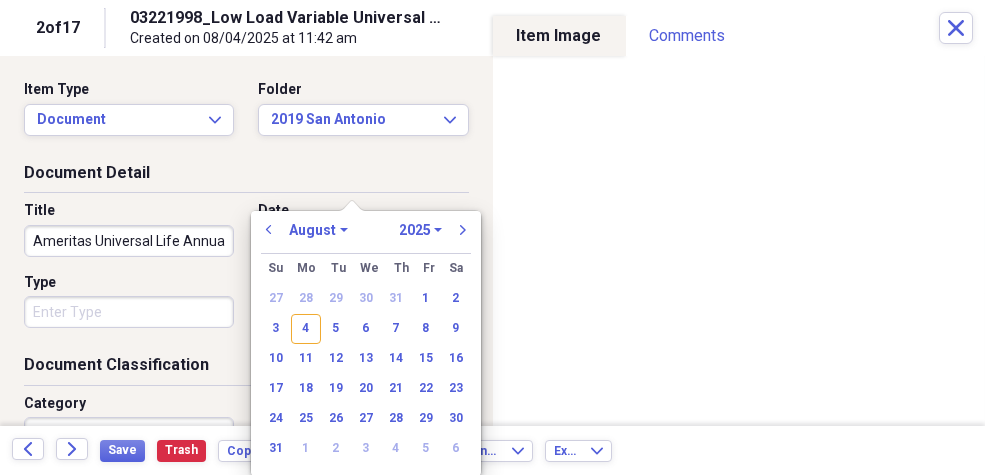 click on "1970 1971 1972 1973 1974 1975 1976 1977 1978 1979 1980 1981 1982 1983 1984 1985 1986 1987 1988 1989 1990 1991 1992 1993 1994 1995 1996 1997 1998 1999 2000 2001 2002 2003 2004 2005 2006 2007 2008 2009 2010 2011 2012 2013 2014 2015 2016 2017 2018 2019 2020 2021 2022 2023 2024 2025 2026 2027 2028 2029 2030 2031 2032 2033 2034 2035" at bounding box center [420, 230] 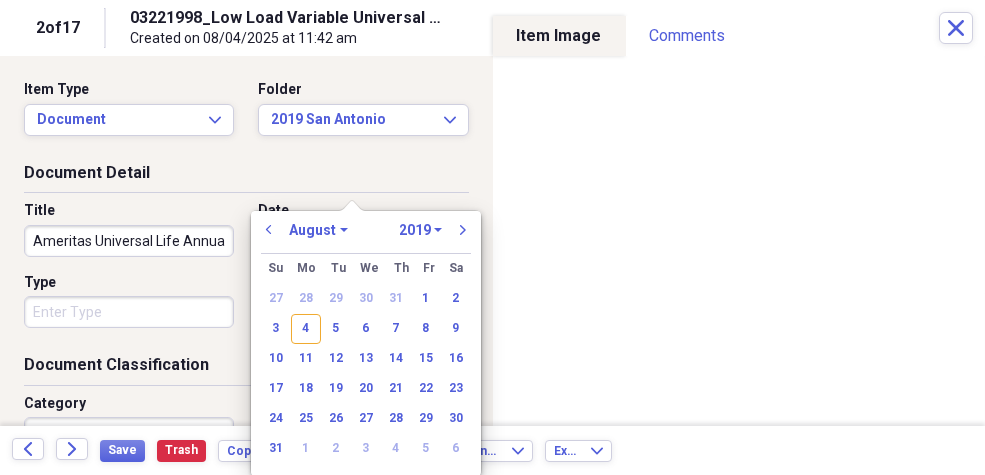 click on "1970 1971 1972 1973 1974 1975 1976 1977 1978 1979 1980 1981 1982 1983 1984 1985 1986 1987 1988 1989 1990 1991 1992 1993 1994 1995 1996 1997 1998 1999 2000 2001 2002 2003 2004 2005 2006 2007 2008 2009 2010 2011 2012 2013 2014 2015 2016 2017 2018 2019 2020 2021 2022 2023 2024 2025 2026 2027 2028 2029 2030 2031 2032 2033 2034 2035" at bounding box center [420, 230] 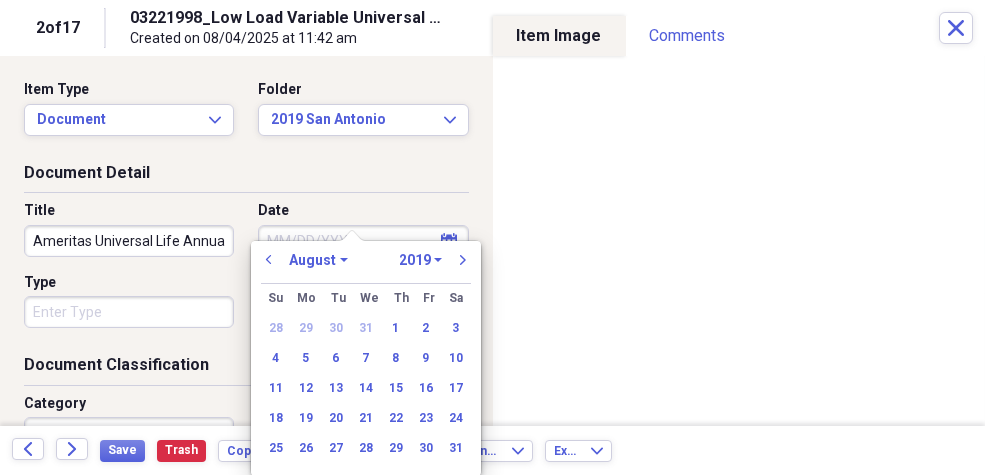 click on "January February March April May June July August September October November December" at bounding box center [318, 260] 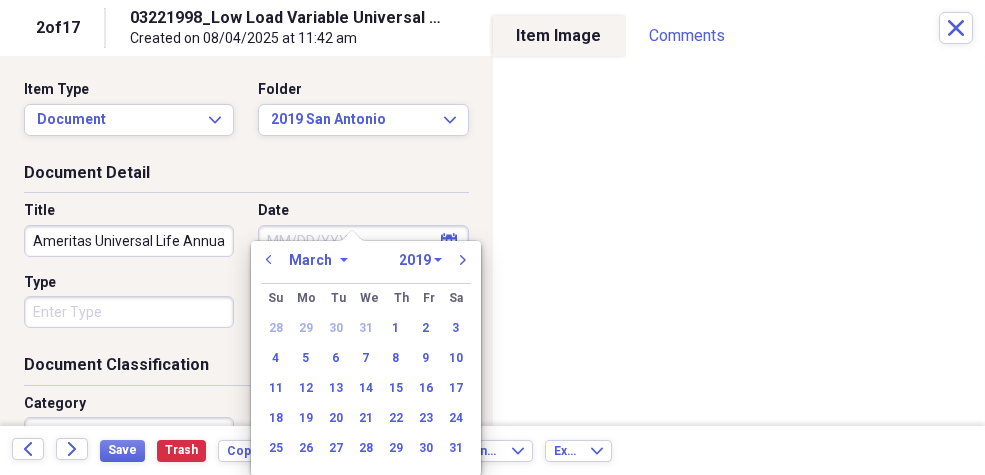 click on "January February March April May June July August September October November December" at bounding box center [318, 260] 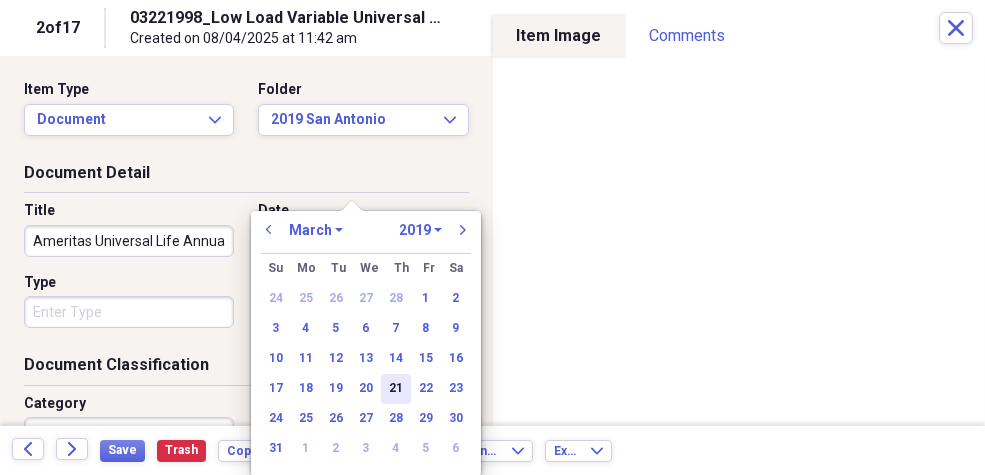 click on "21" at bounding box center [396, 389] 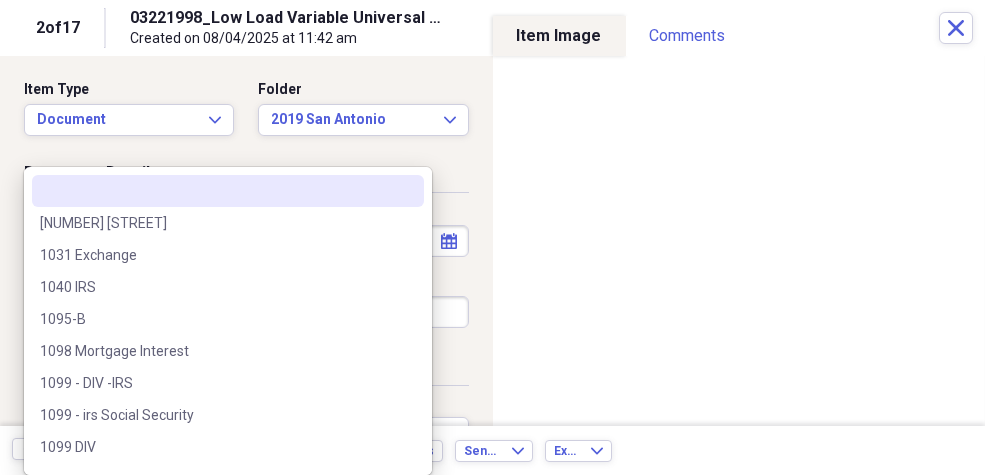 click on "Organize My Files 15 Collapse Unfiled Needs Review 15 Unfiled All Files Unfiled Unfiled Unfiled Saved Reports Collapse My Cabinet Ron's Cabinet Add Folder Expand Folder 2011 and earlier Add Folder Folder 2012 Add Folder Folder 2013 Add Folder Folder 2014 Add Folder Expand Folder 2016 Add Folder Folder 2017 Add Folder Expand Folder 2018 Add Folder Folder 2019 San Antonio Add Folder Folder 2020 Add Folder Folder 2021 Add Folder Folder 2022 Add Folder Expand Folder 2023 Add Folder Folder 2024 Add Folder Folder 2025 Add Folder Folder Candlelight Resturant Add Folder Folder Misc Add Folder Collapse Open Folder New York Add Folder Folder 2017 Add Folder Folder 2018 Add Folder Folder 2019 Add Folder Folder 2020 Add Folder Folder 2021 Add Folder Folder 2022 Add Folder Folder 2023 Add Folder Folder 2024 Add Folder Folder 2025 Add Folder Folder Checks Add Folder Collapse Open Folder Mom Add Folder Folder Property Tax Records Add Folder Folder Rushing Creek Add Folder Collapse Open Folder San Antonio Property Add Folder" at bounding box center [492, 237] 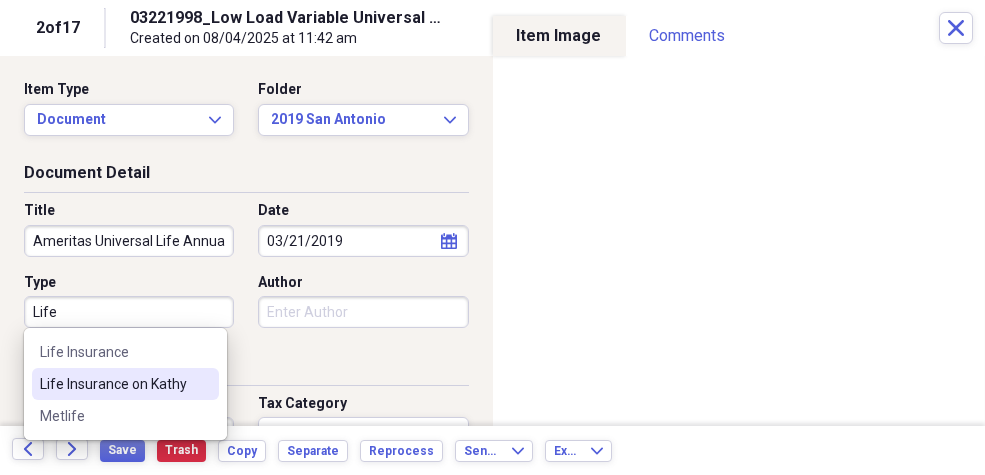 click on "Life Insurance on Kathy" at bounding box center [113, 384] 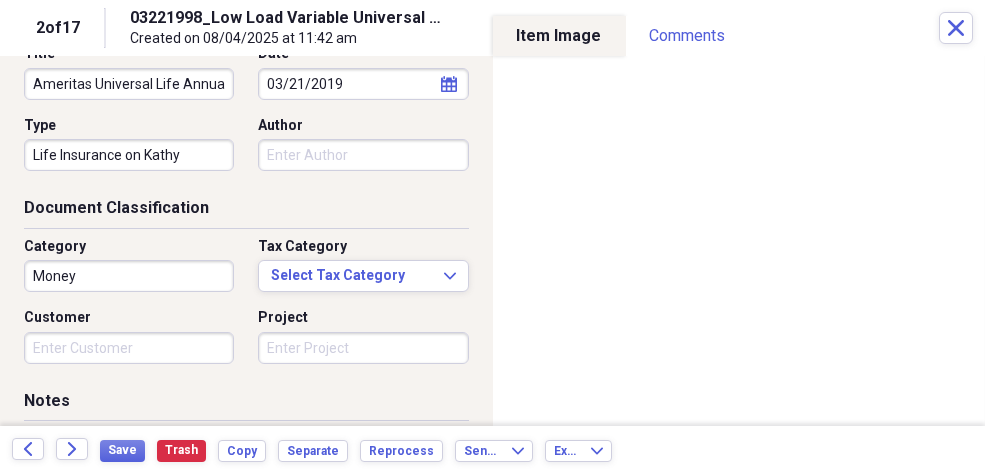 scroll, scrollTop: 174, scrollLeft: 0, axis: vertical 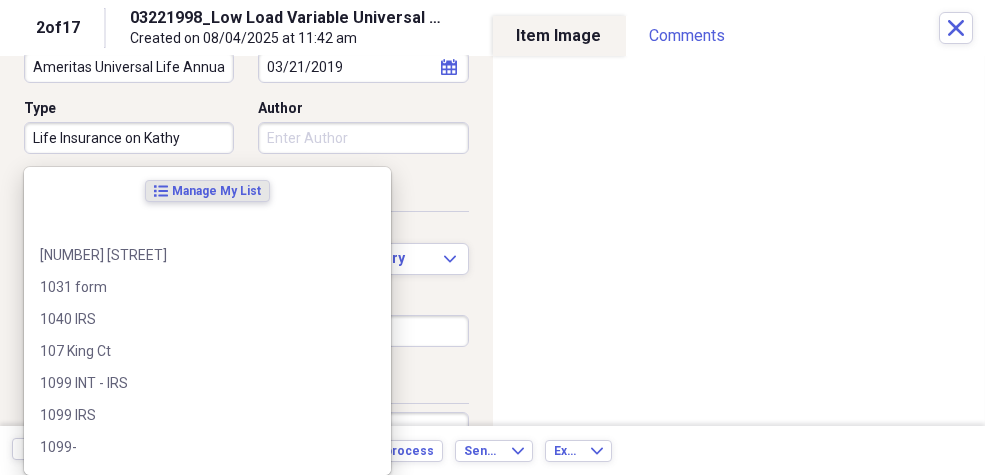 click on "Organize My Files 15 Collapse Unfiled Needs Review 15 Unfiled All Files Unfiled Unfiled Unfiled Saved Reports Collapse My Cabinet Ron's Cabinet Add Folder Expand Folder 2011 and earlier Add Folder Folder 2012 Add Folder Folder 2013 Add Folder Folder 2014 Add Folder Expand Folder 2016 Add Folder Folder 2017 Add Folder Expand Folder 2018 Add Folder Folder 2019 San Antonio Add Folder Folder 2020 Add Folder Folder 2021 Add Folder Folder 2022 Add Folder Expand Folder 2023 Add Folder Folder 2024 Add Folder Folder 2025 Add Folder Folder Candlelight Resturant Add Folder Folder Misc Add Folder Collapse Open Folder New York Add Folder Folder 2017 Add Folder Folder 2018 Add Folder Folder 2019 Add Folder Folder 2020 Add Folder Folder 2021 Add Folder Folder 2022 Add Folder Folder 2023 Add Folder Folder 2024 Add Folder Folder 2025 Add Folder Folder Checks Add Folder Collapse Open Folder Mom Add Folder Folder Property Tax Records Add Folder Folder Rushing Creek Add Folder Collapse Open Folder San Antonio Property Add Folder" at bounding box center [492, 237] 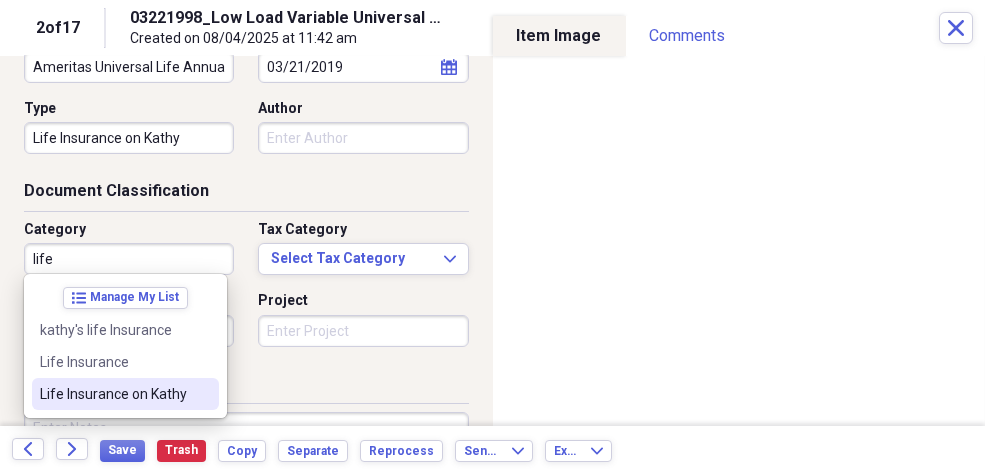 click on "Life Insurance on Kathy" at bounding box center [113, 394] 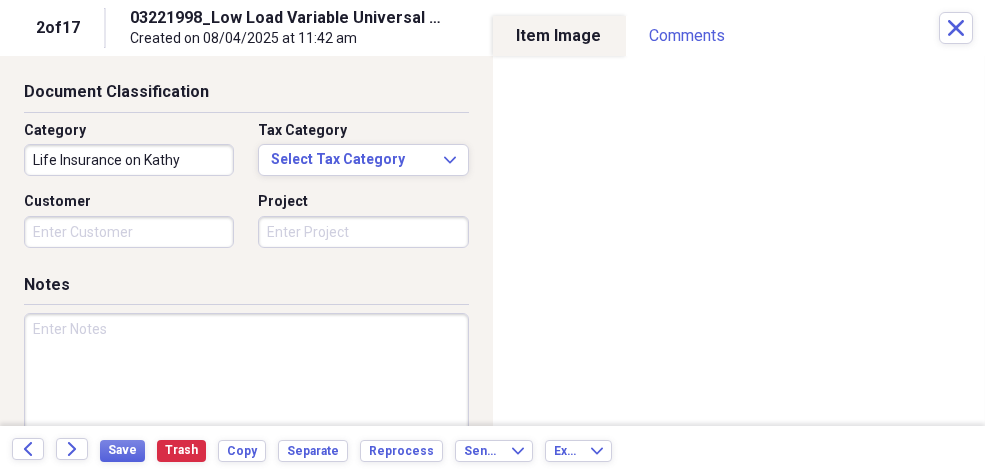 scroll, scrollTop: 361, scrollLeft: 0, axis: vertical 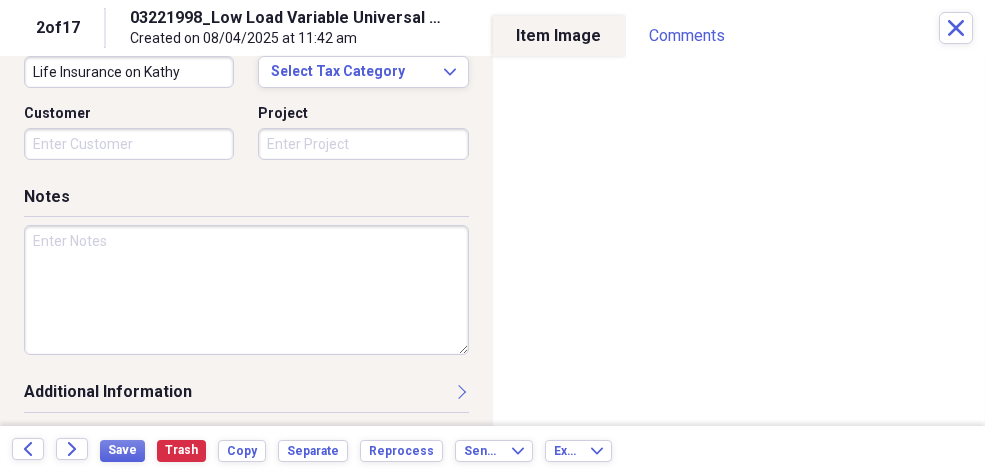 click at bounding box center [246, 290] 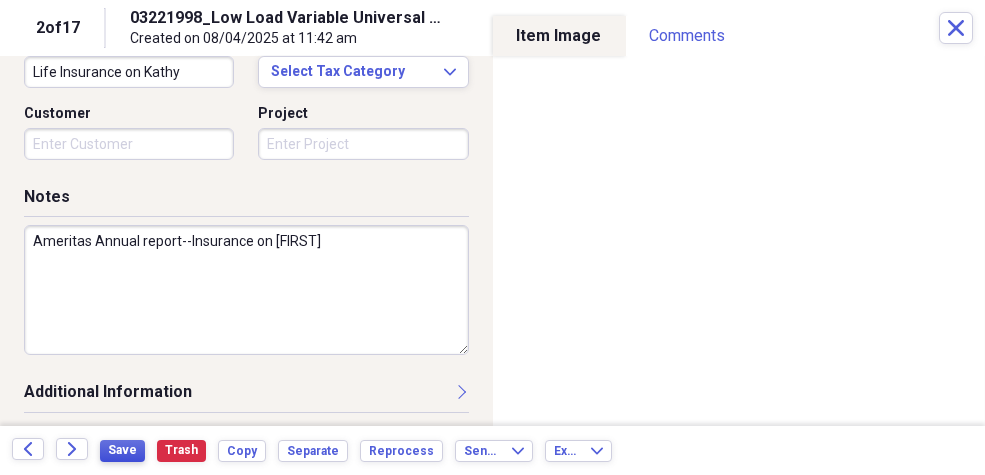 type on "Ameritas Annual report--Insurance on [FIRST]" 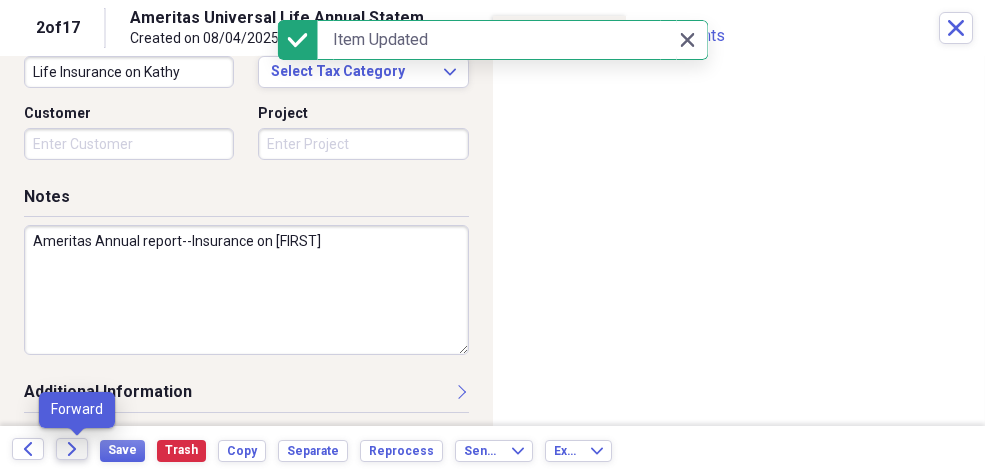 click on "Forward" 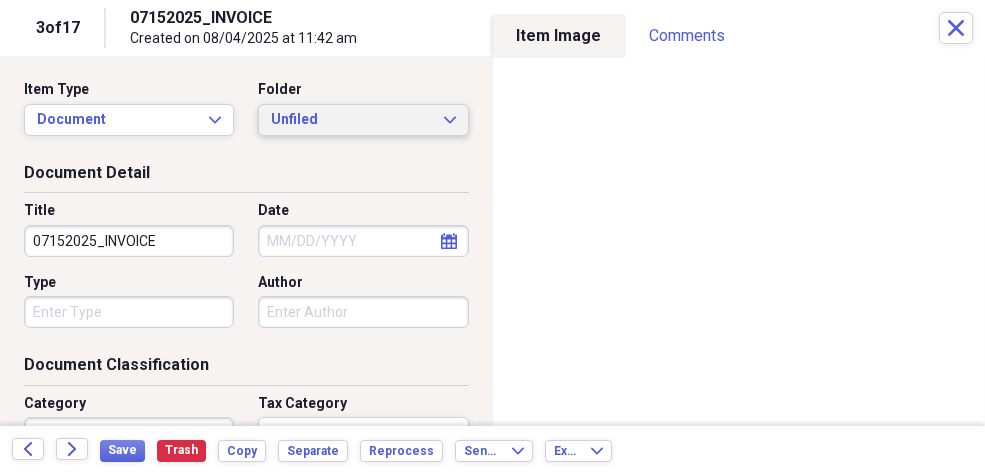 click on "Expand" 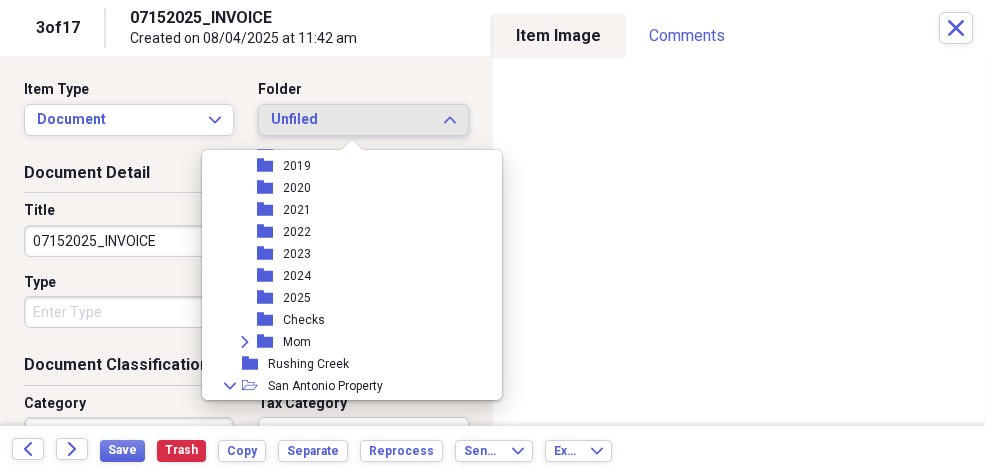 scroll, scrollTop: 491, scrollLeft: 0, axis: vertical 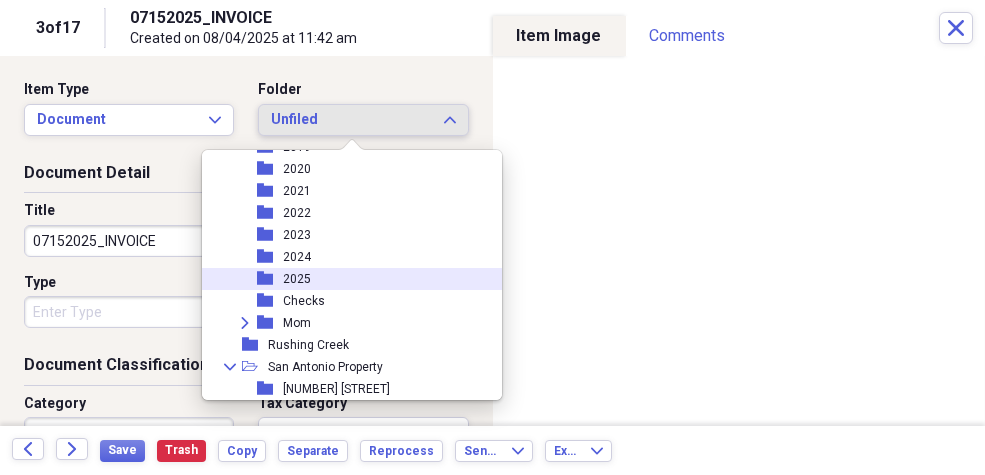 click on "2025" at bounding box center (297, 279) 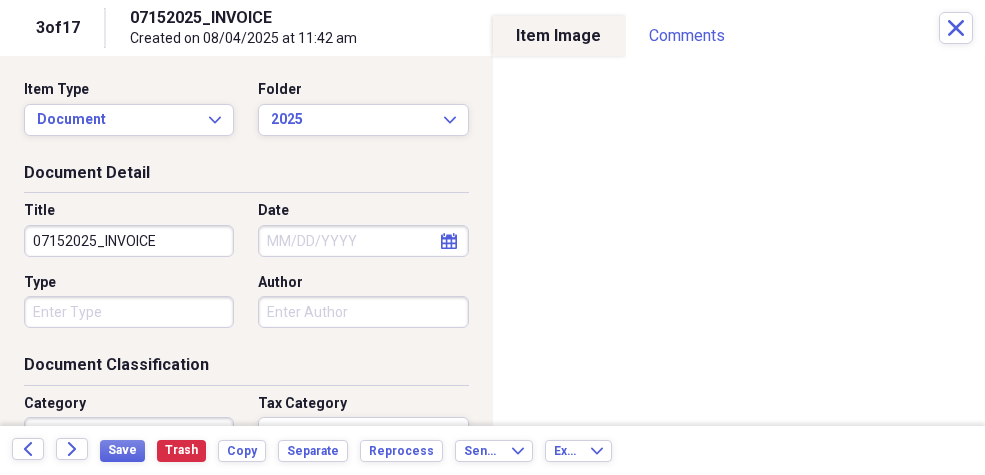 click on "07152025_INVOICE" at bounding box center [129, 241] 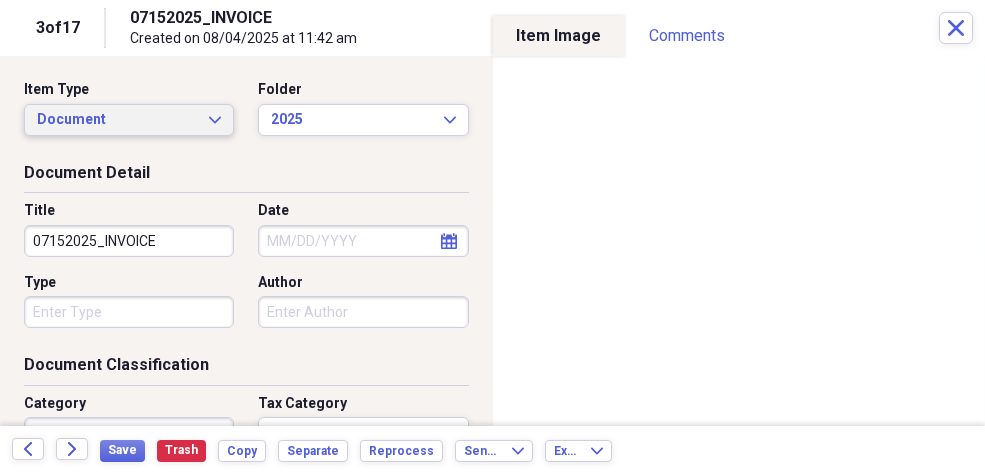 click on "Expand" 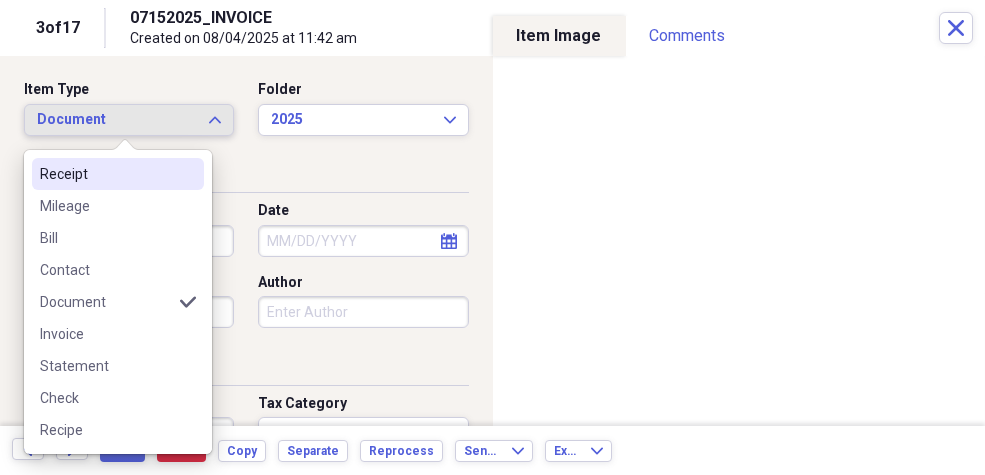 click on "Receipt" at bounding box center [106, 174] 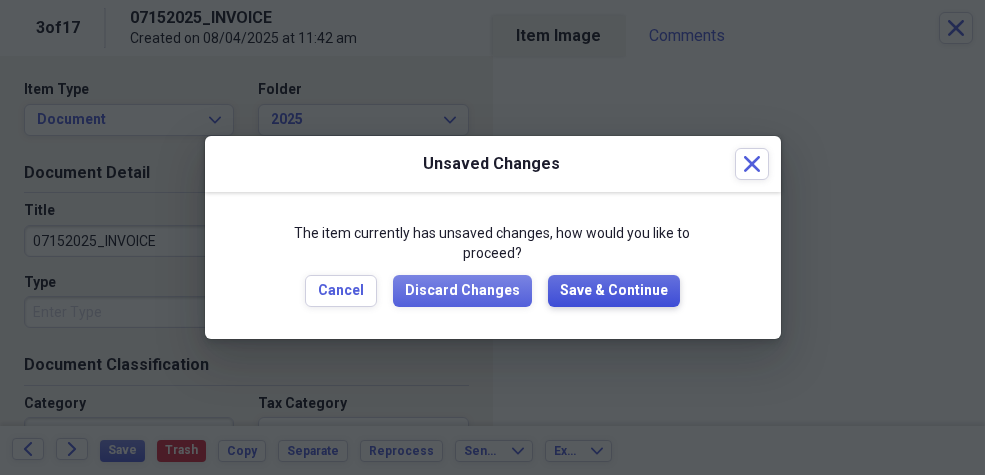click on "Save & Continue" at bounding box center (614, 291) 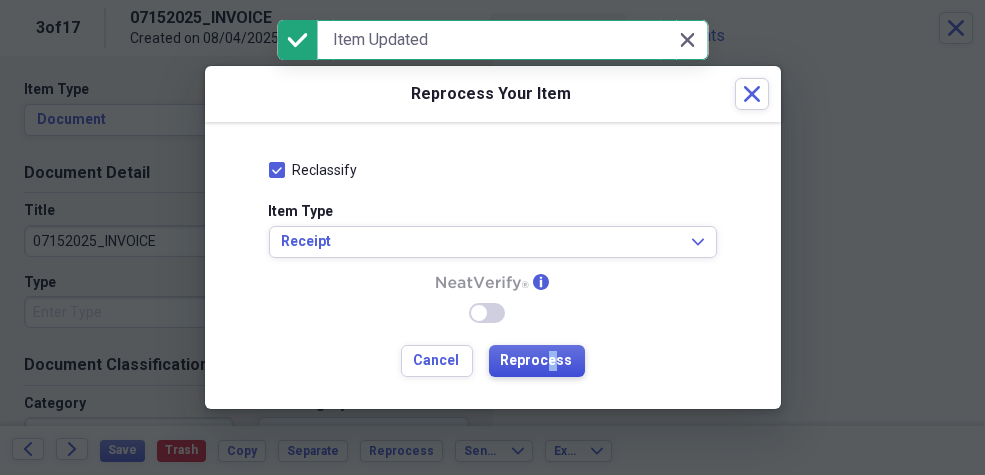 click on "Reprocess" at bounding box center [537, 361] 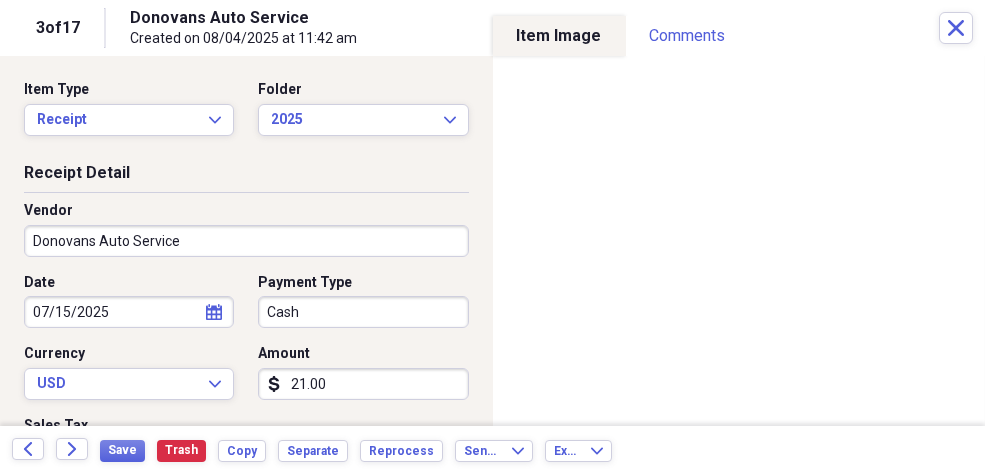 type on "Donovans Auto Service" 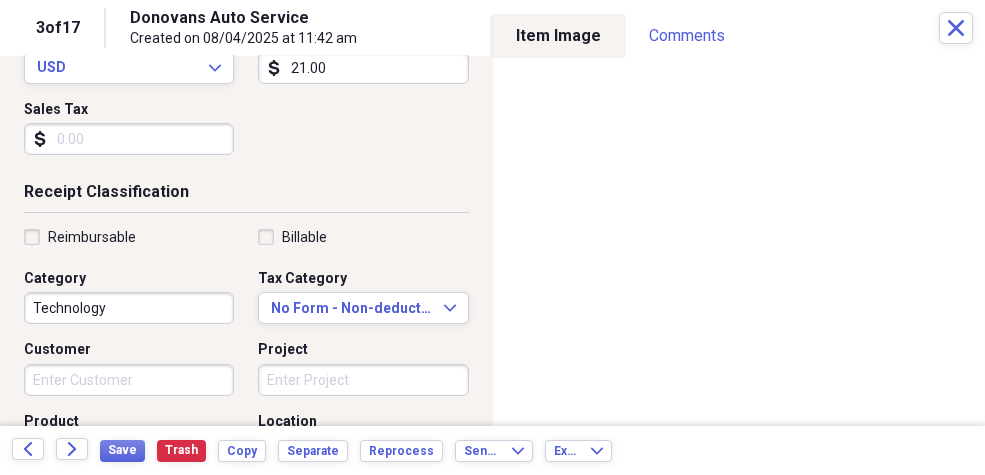 scroll, scrollTop: 333, scrollLeft: 0, axis: vertical 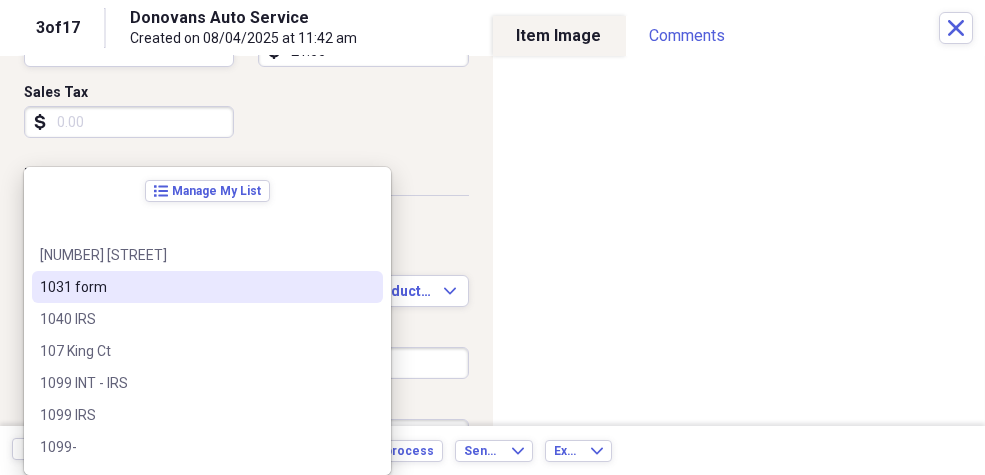 click on "Organize My Files 15 Collapse Unfiled Needs Review 15 Unfiled All Files Unfiled Unfiled Unfiled Saved Reports Collapse My Cabinet Ron's Cabinet Add Folder Expand Folder 2011 and earlier Add Folder Folder 2012 Add Folder Folder 2013 Add Folder Folder 2014 Add Folder Expand Folder 2016 Add Folder Folder 2017 Add Folder Expand Folder 2018 Add Folder Folder 2019 San Antonio Add Folder Folder 2020 Add Folder Folder 2021 Add Folder Folder 2022 Add Folder Expand Folder 2023 Add Folder Folder 2024 Add Folder Folder 2025 Add Folder Folder Candlelight Resturant Add Folder Folder Misc Add Folder Collapse Open Folder New York Add Folder Folder 2017 Add Folder Folder 2018 Add Folder Folder 2019 Add Folder Folder 2020 Add Folder Folder 2021 Add Folder Folder 2022 Add Folder Folder 2023 Add Folder Folder 2024 Add Folder Folder 2025 Add Folder Folder Checks Add Folder Collapse Open Folder Mom Add Folder Folder Property Tax Records Add Folder Folder Rushing Creek Add Folder Collapse Open Folder San Antonio Property Add Folder" at bounding box center [492, 237] 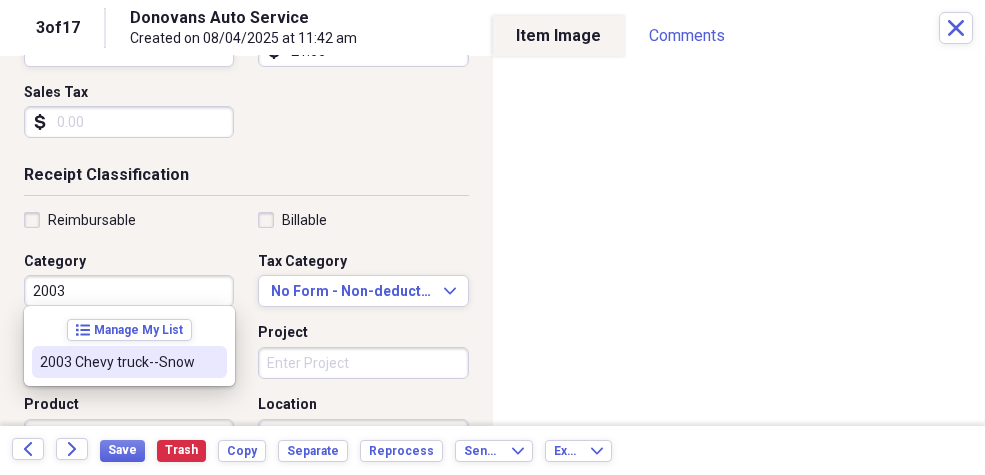 click on "2003 Chevy truck--Snow" at bounding box center (117, 362) 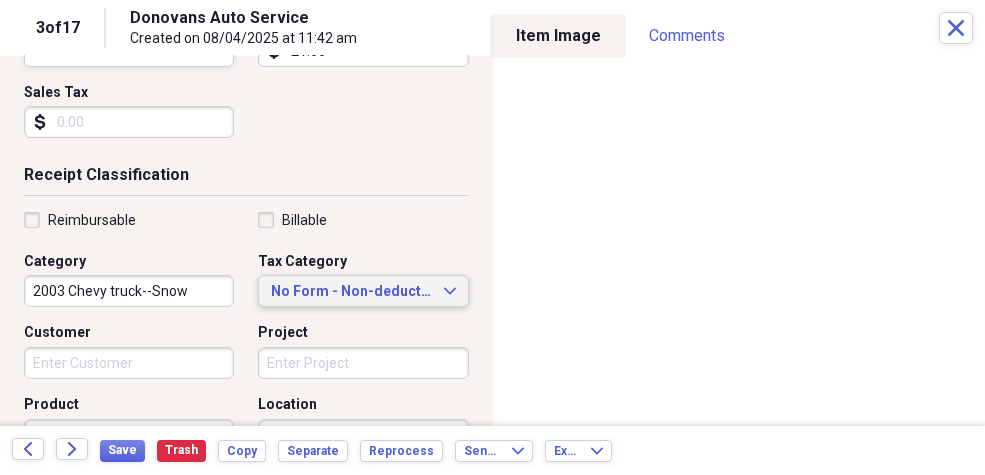 click on "Expand" 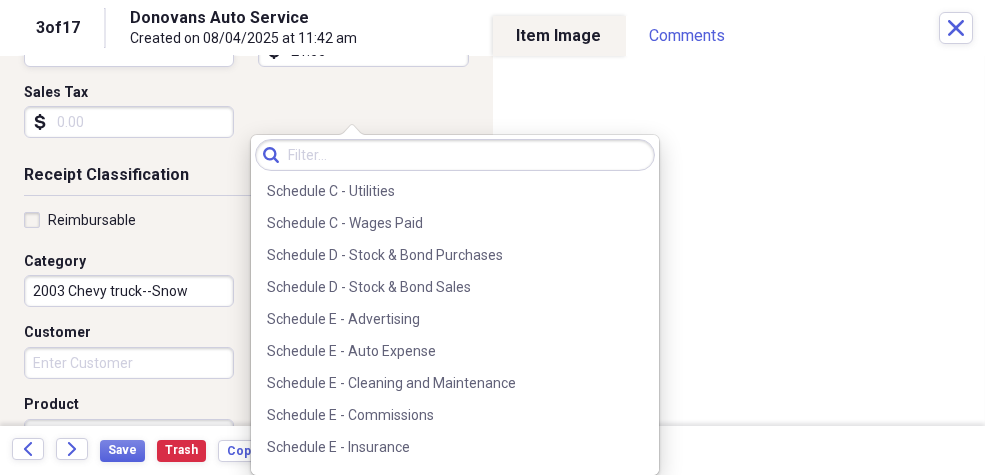 scroll, scrollTop: 4461, scrollLeft: 0, axis: vertical 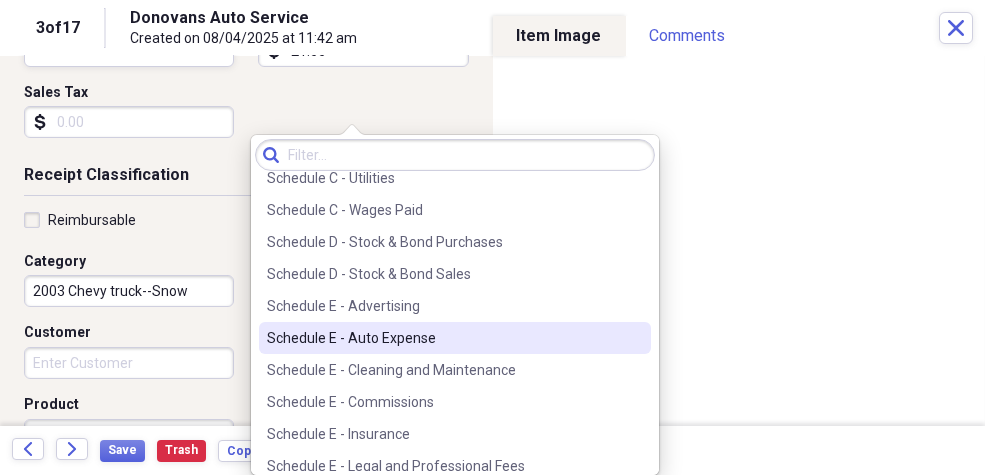 click on "Schedule E - Auto Expense" at bounding box center (443, 338) 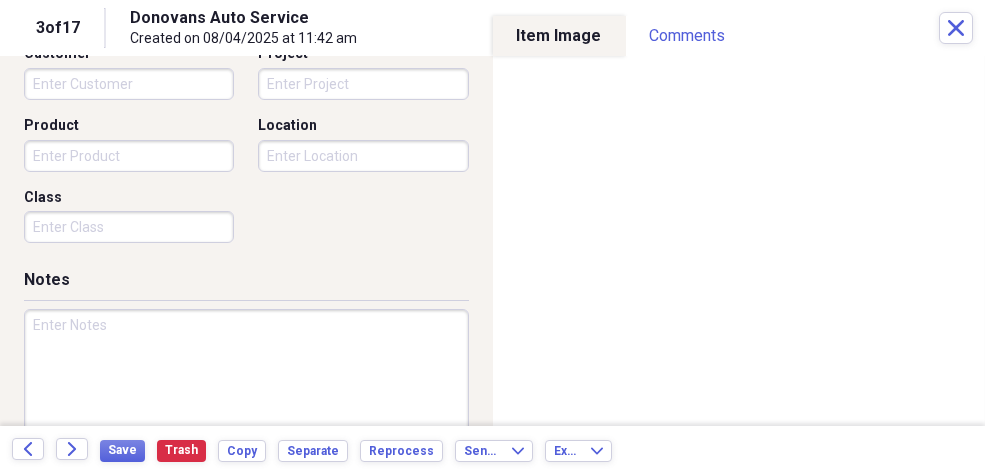 scroll, scrollTop: 614, scrollLeft: 0, axis: vertical 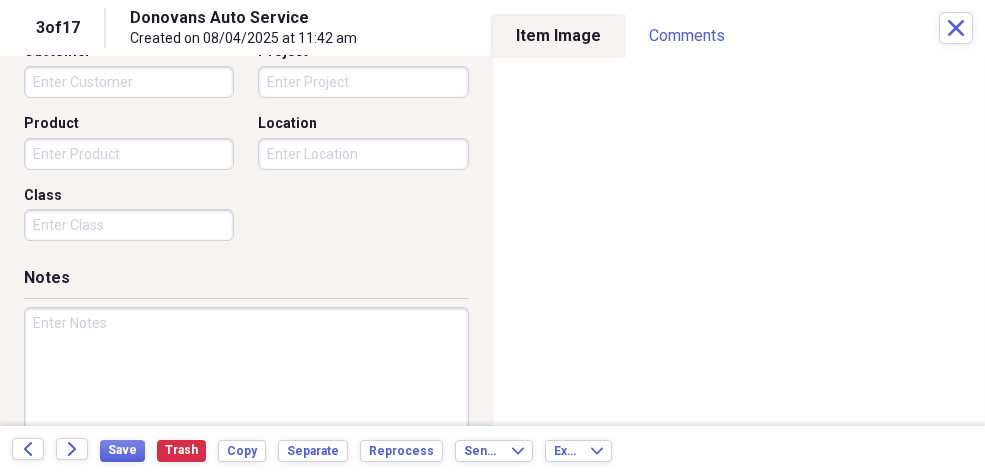 click at bounding box center (246, 372) 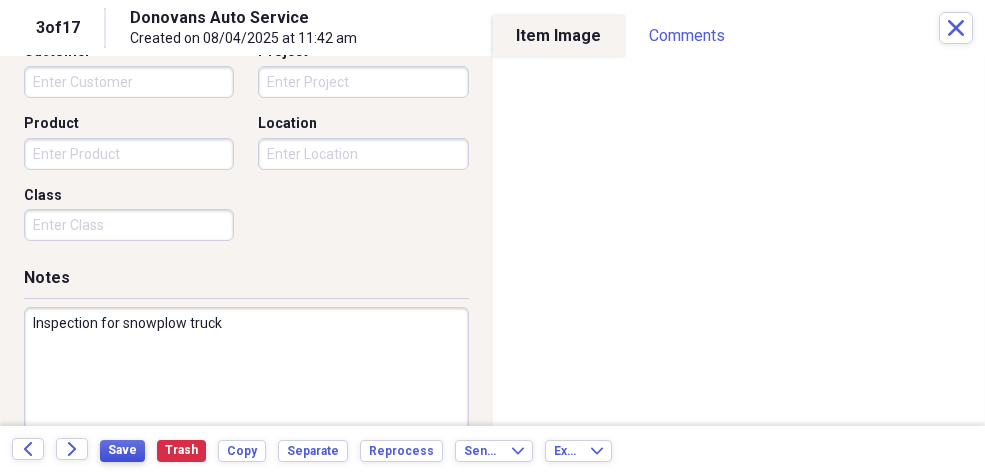 type on "Inspection for snowplow truck" 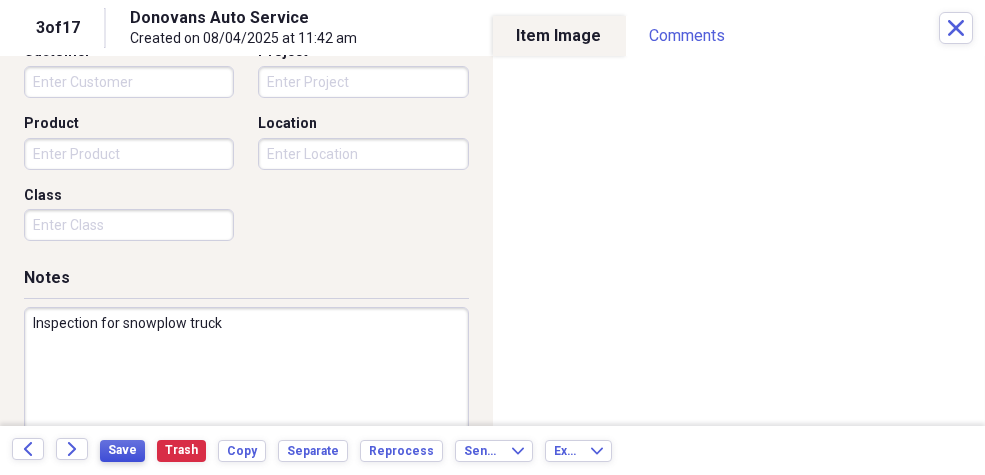 click on "Save" at bounding box center [122, 450] 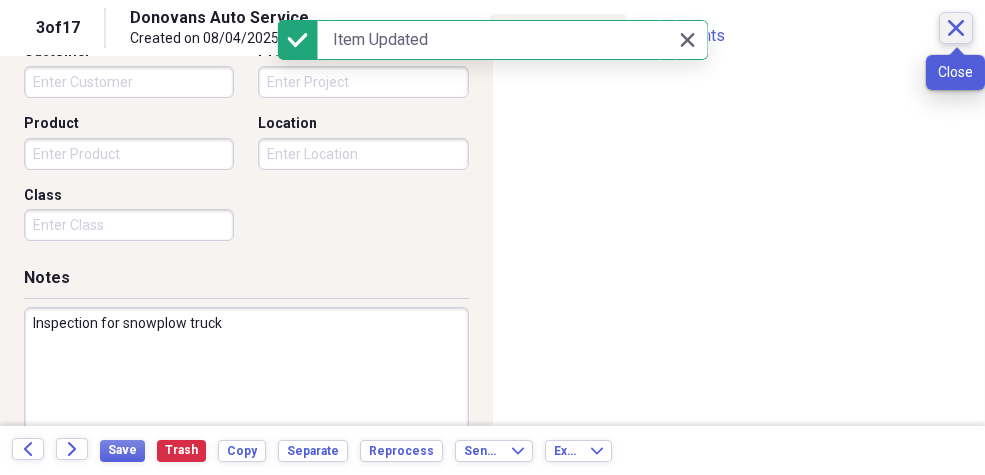 click 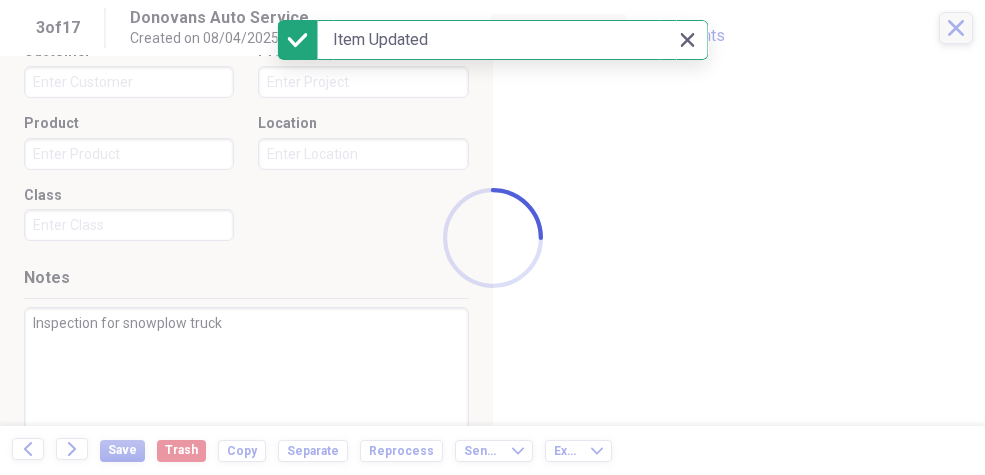 checkbox on "false" 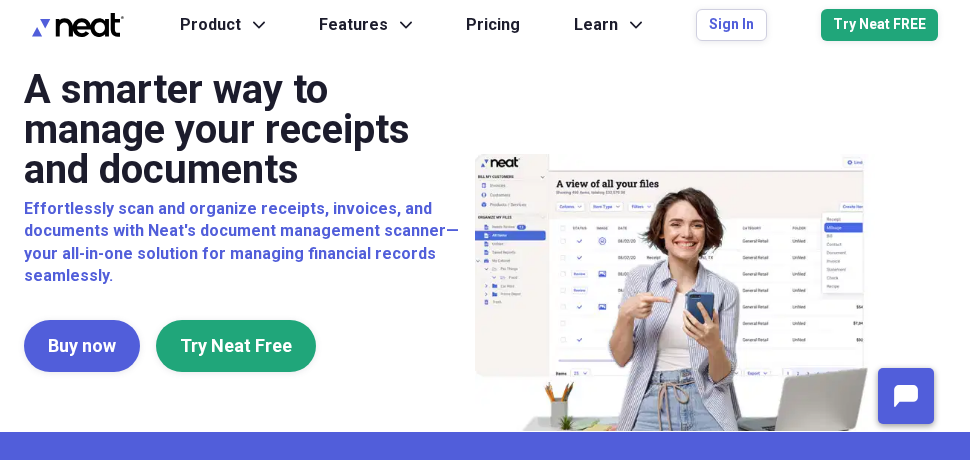 scroll, scrollTop: 0, scrollLeft: 0, axis: both 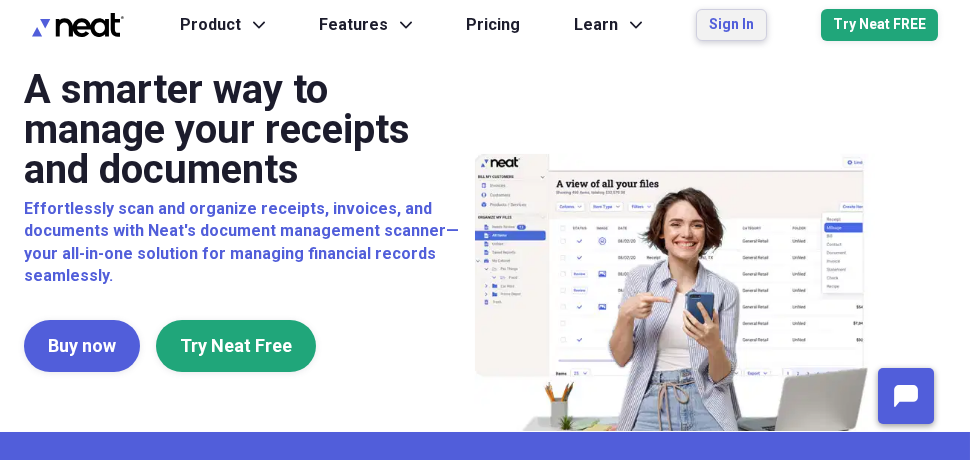 click on "Sign In" at bounding box center (731, 25) 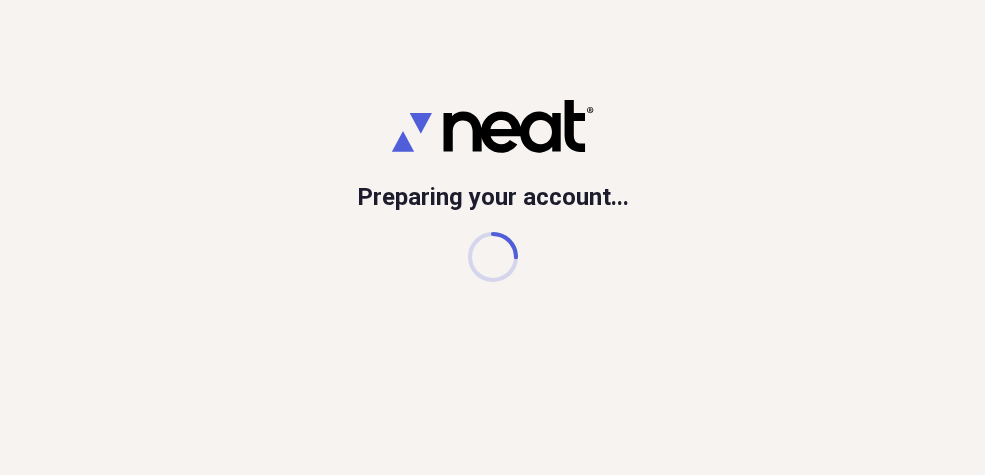 scroll, scrollTop: 0, scrollLeft: 0, axis: both 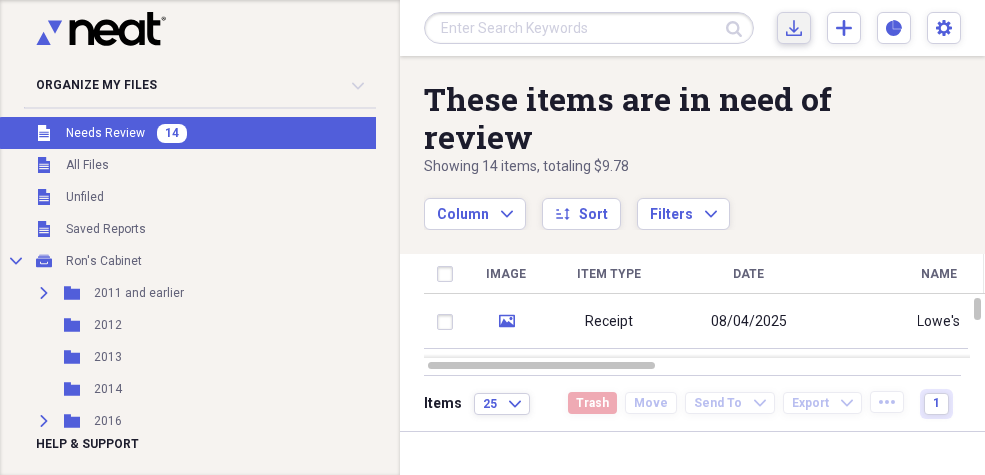 click on "Import" 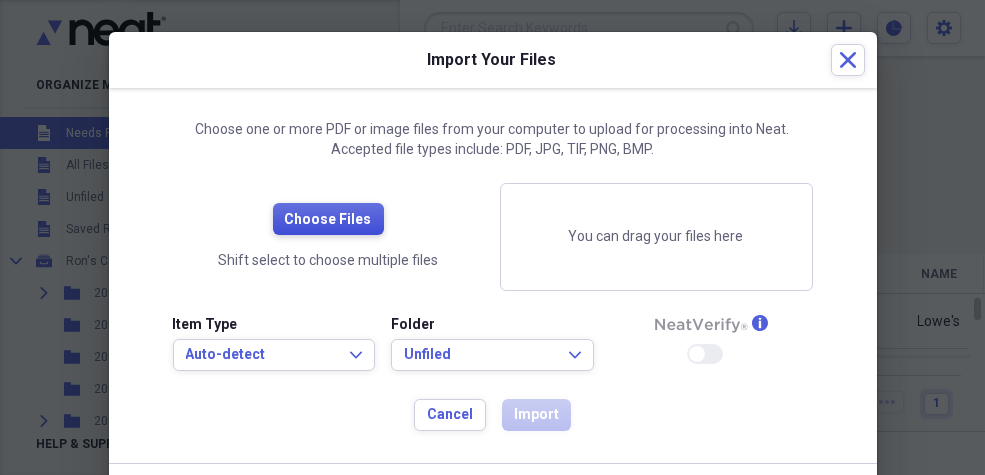 click on "Choose Files" at bounding box center [328, 220] 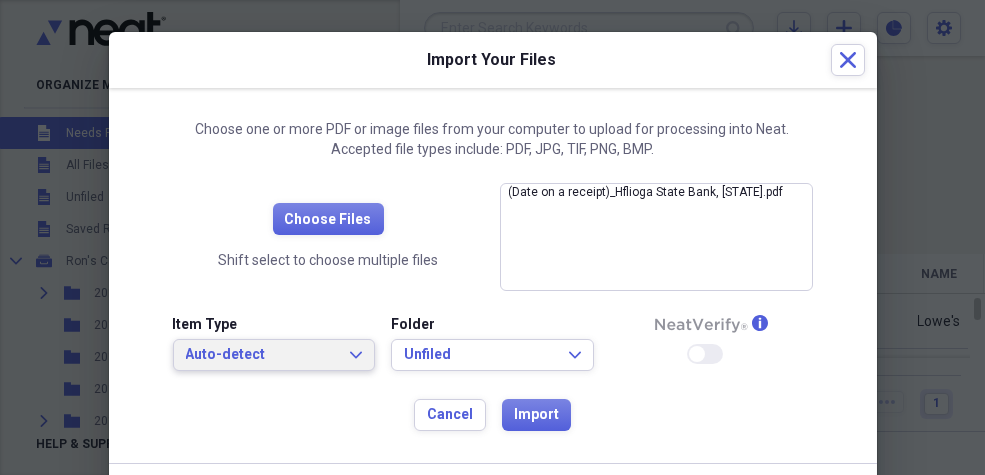 click on "Expand" 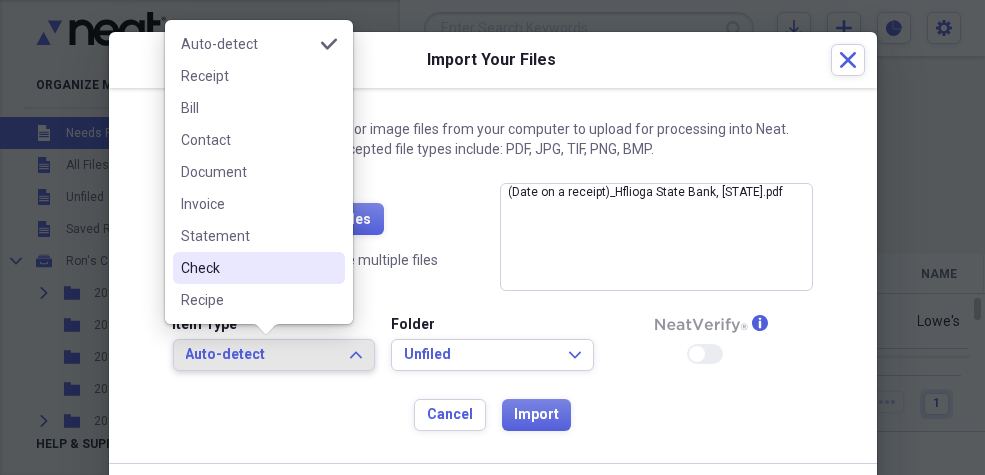 click on "Check" at bounding box center (247, 268) 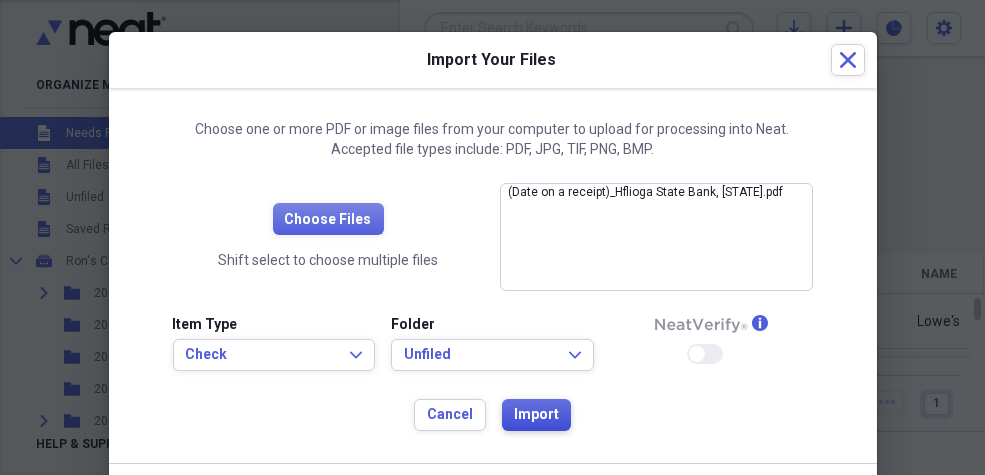 click on "Import" at bounding box center (536, 415) 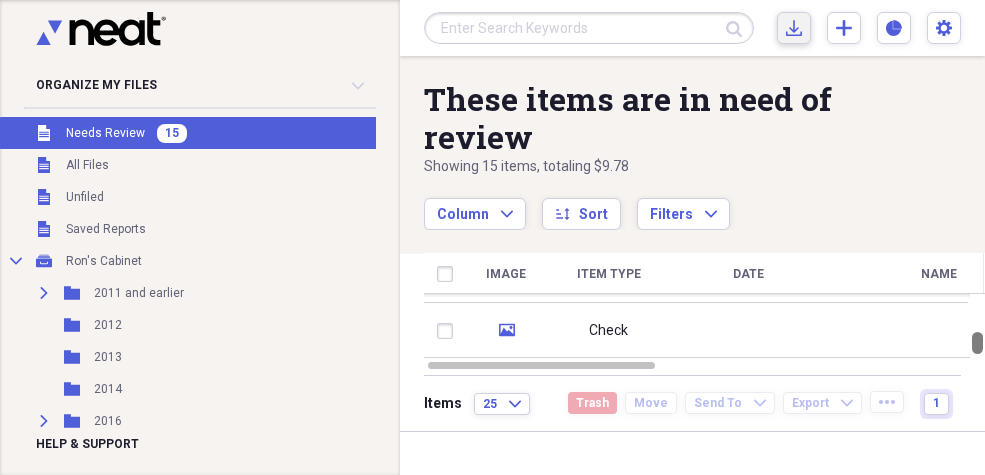 drag, startPoint x: 975, startPoint y: 309, endPoint x: 976, endPoint y: 347, distance: 38.013157 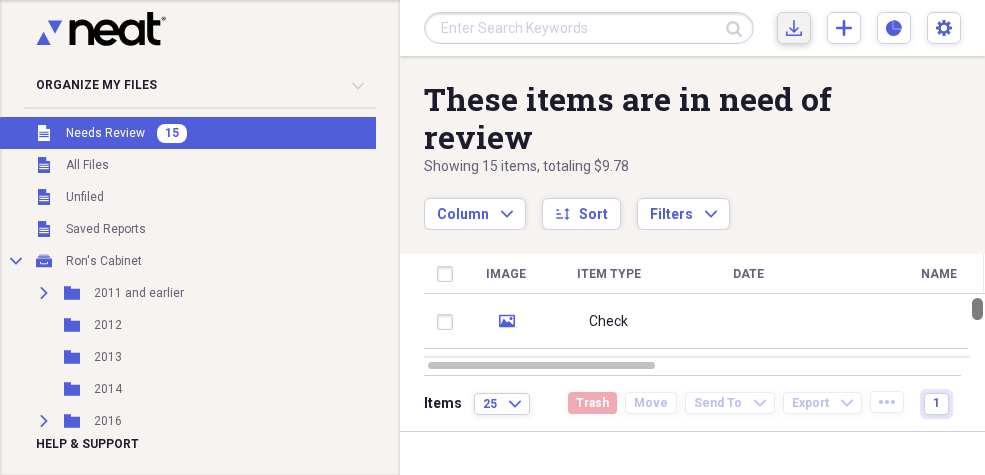 drag, startPoint x: 983, startPoint y: 260, endPoint x: 987, endPoint y: 136, distance: 124.0645 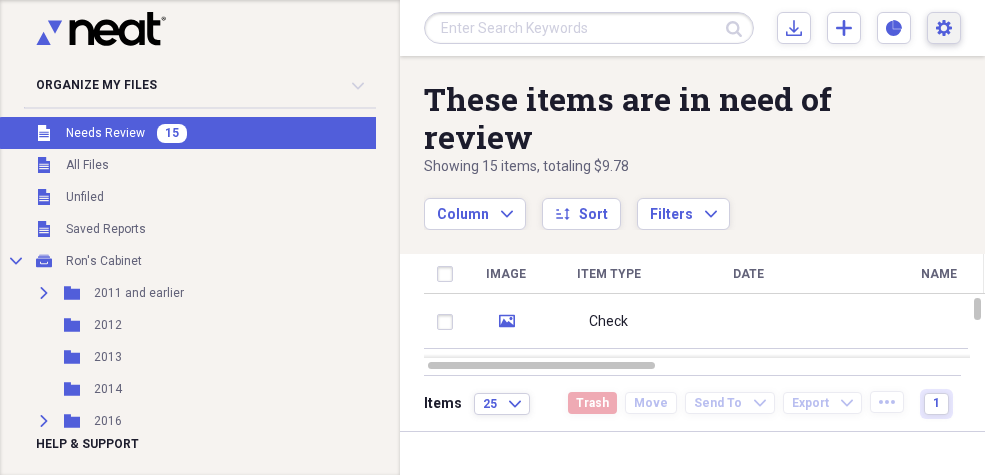 click 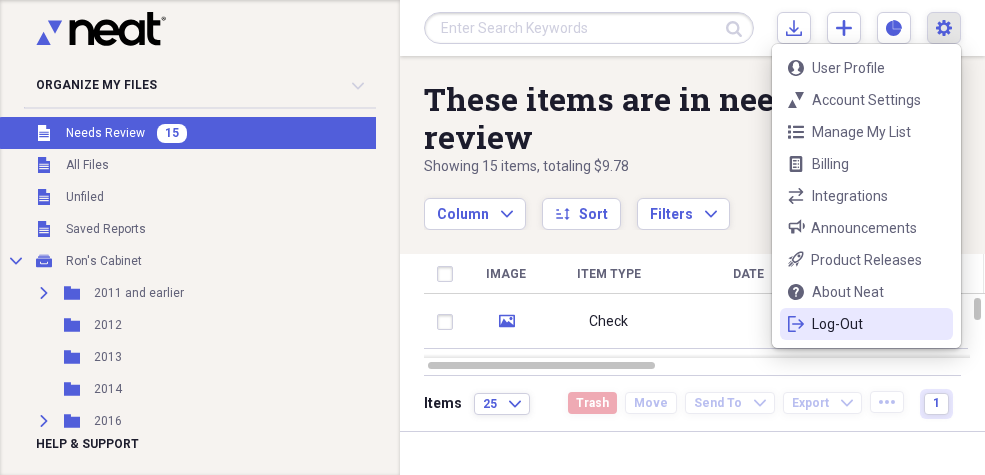 click on "Log-Out" at bounding box center [866, 324] 